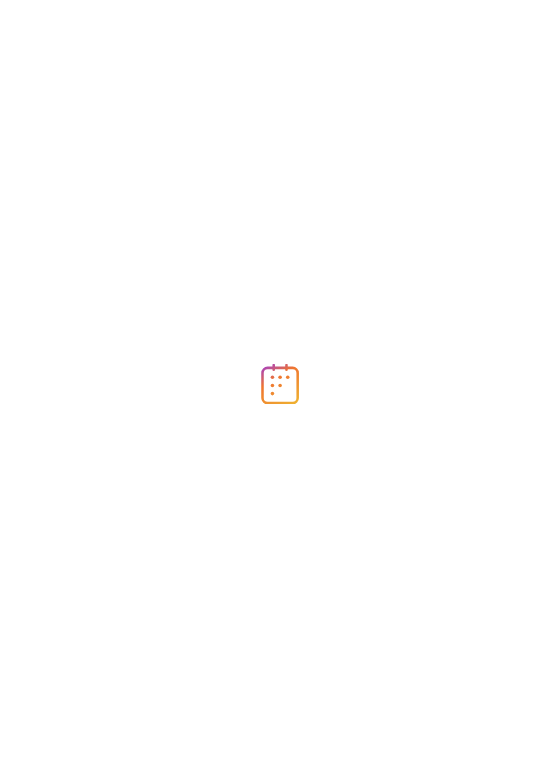 scroll, scrollTop: 0, scrollLeft: 0, axis: both 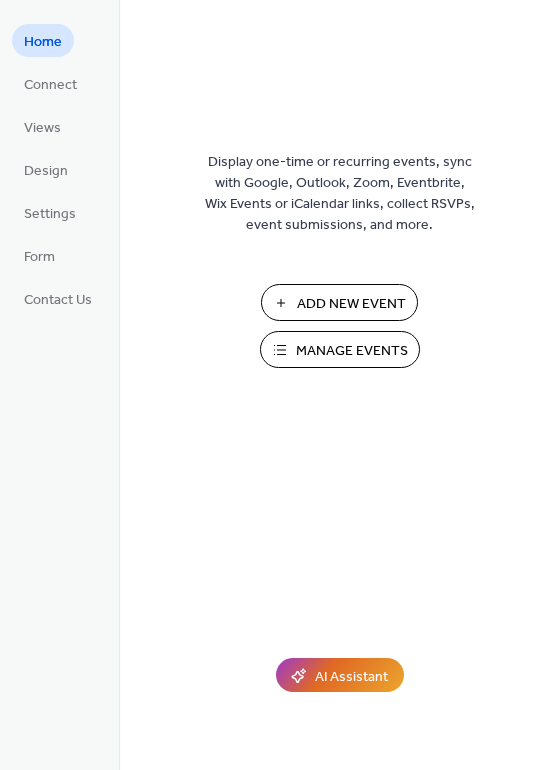 click on "Manage Events" at bounding box center [352, 351] 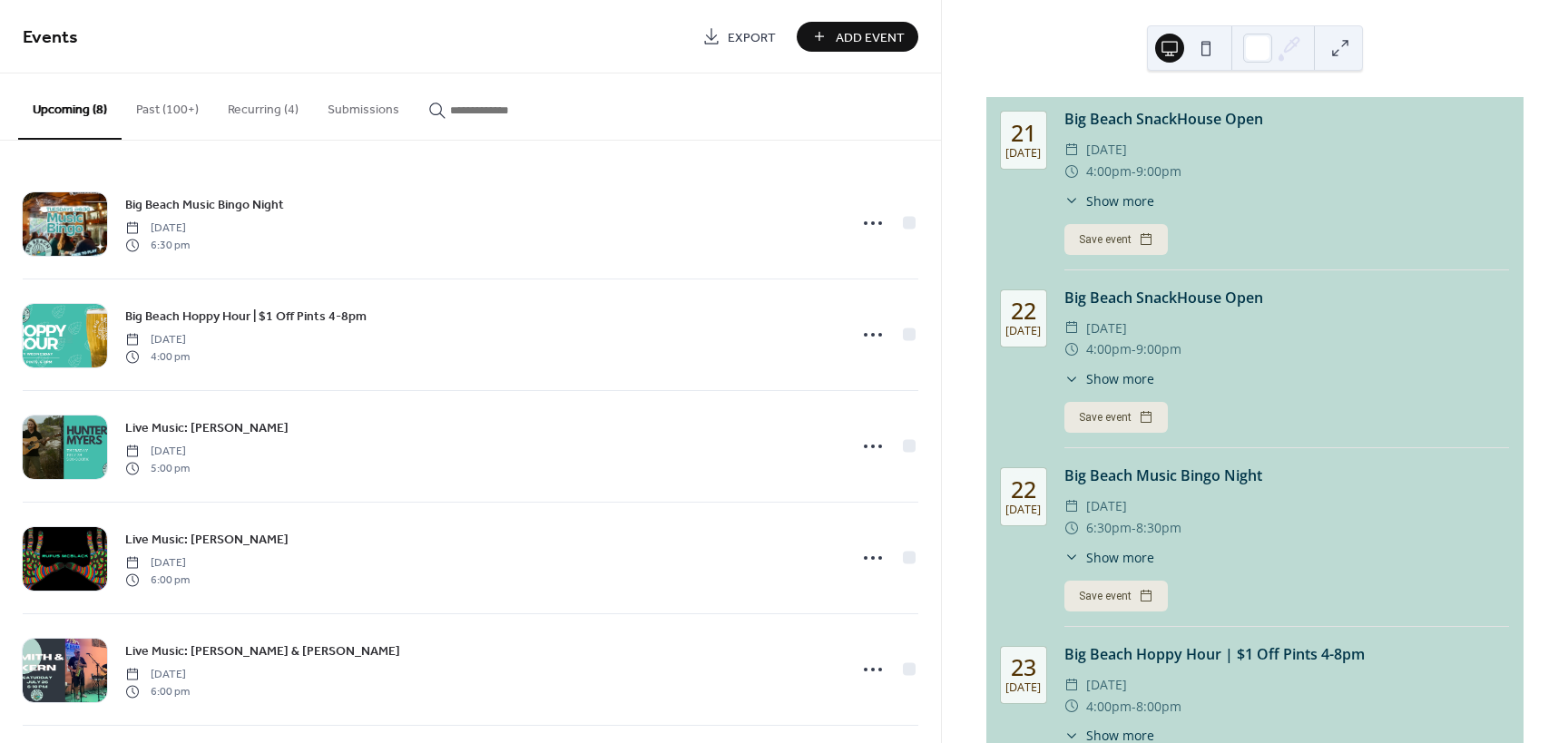 scroll, scrollTop: 0, scrollLeft: 0, axis: both 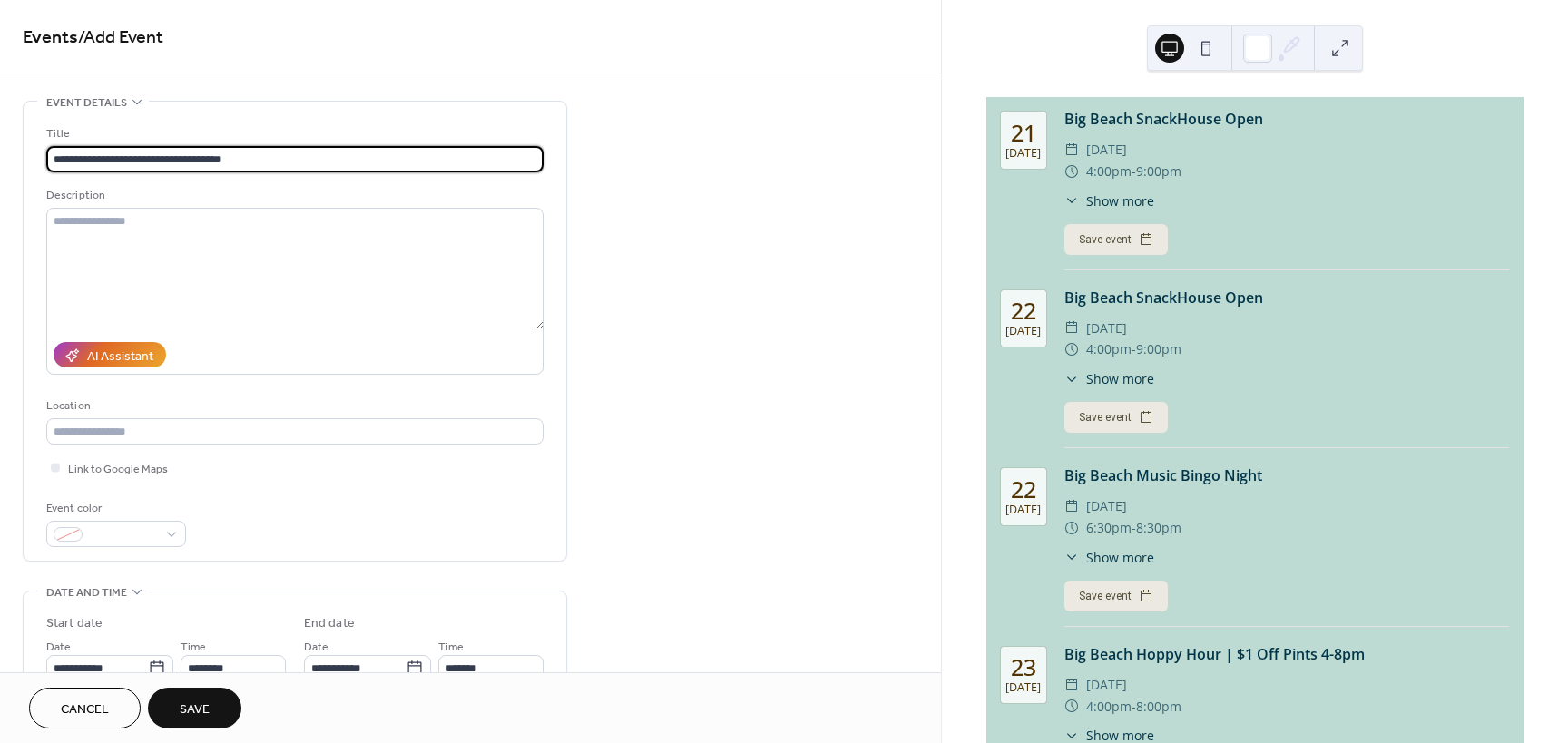 type on "**********" 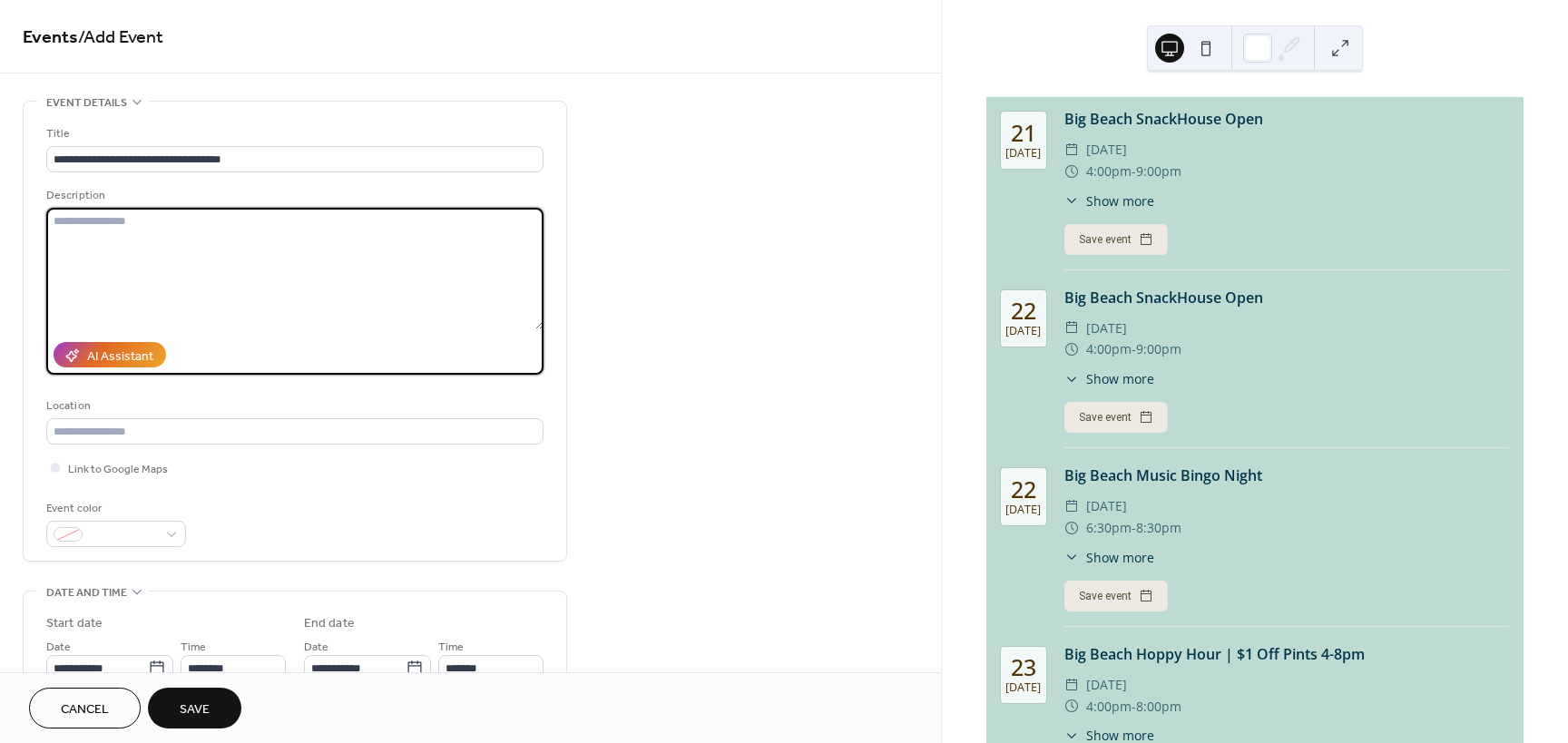 paste on "**********" 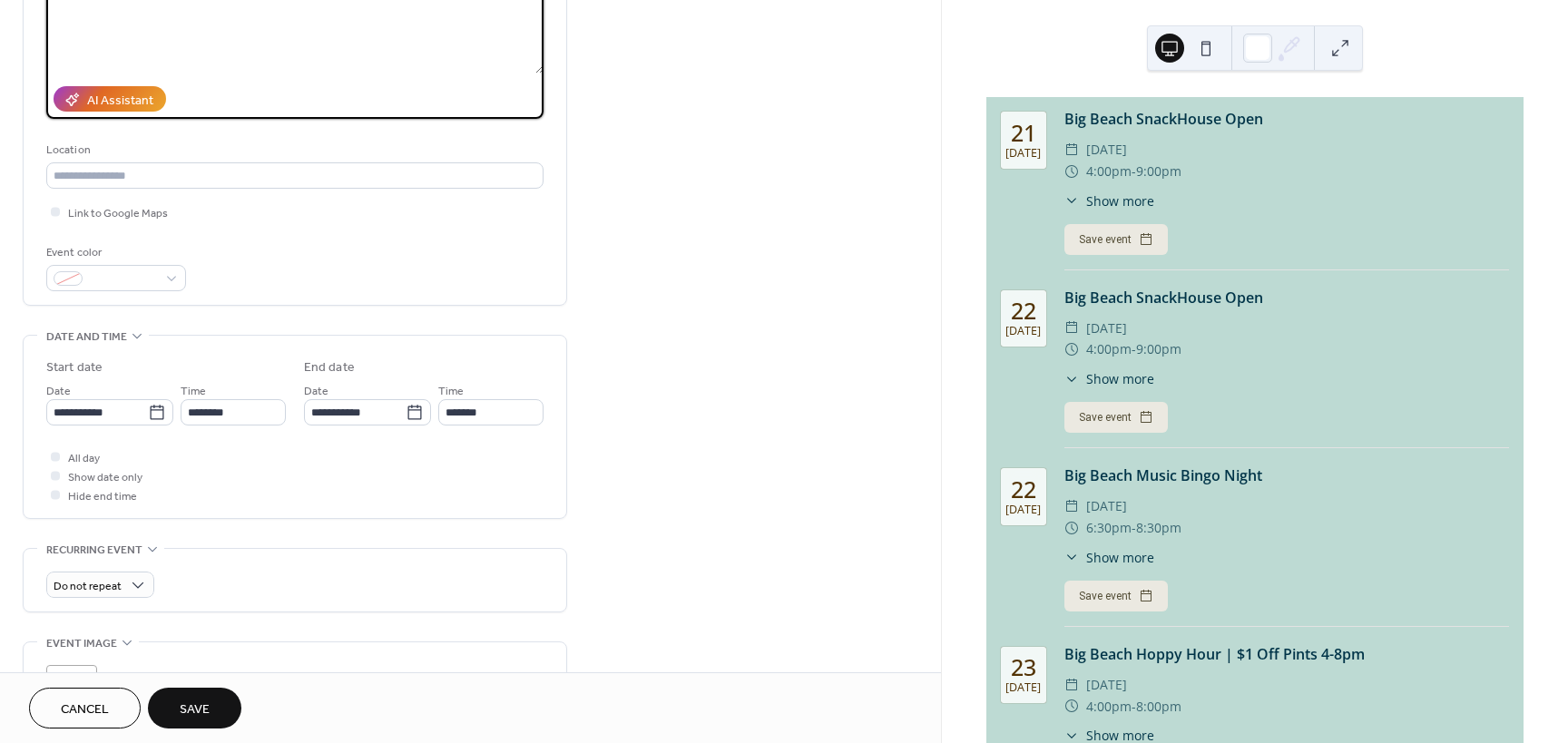 scroll, scrollTop: 272, scrollLeft: 0, axis: vertical 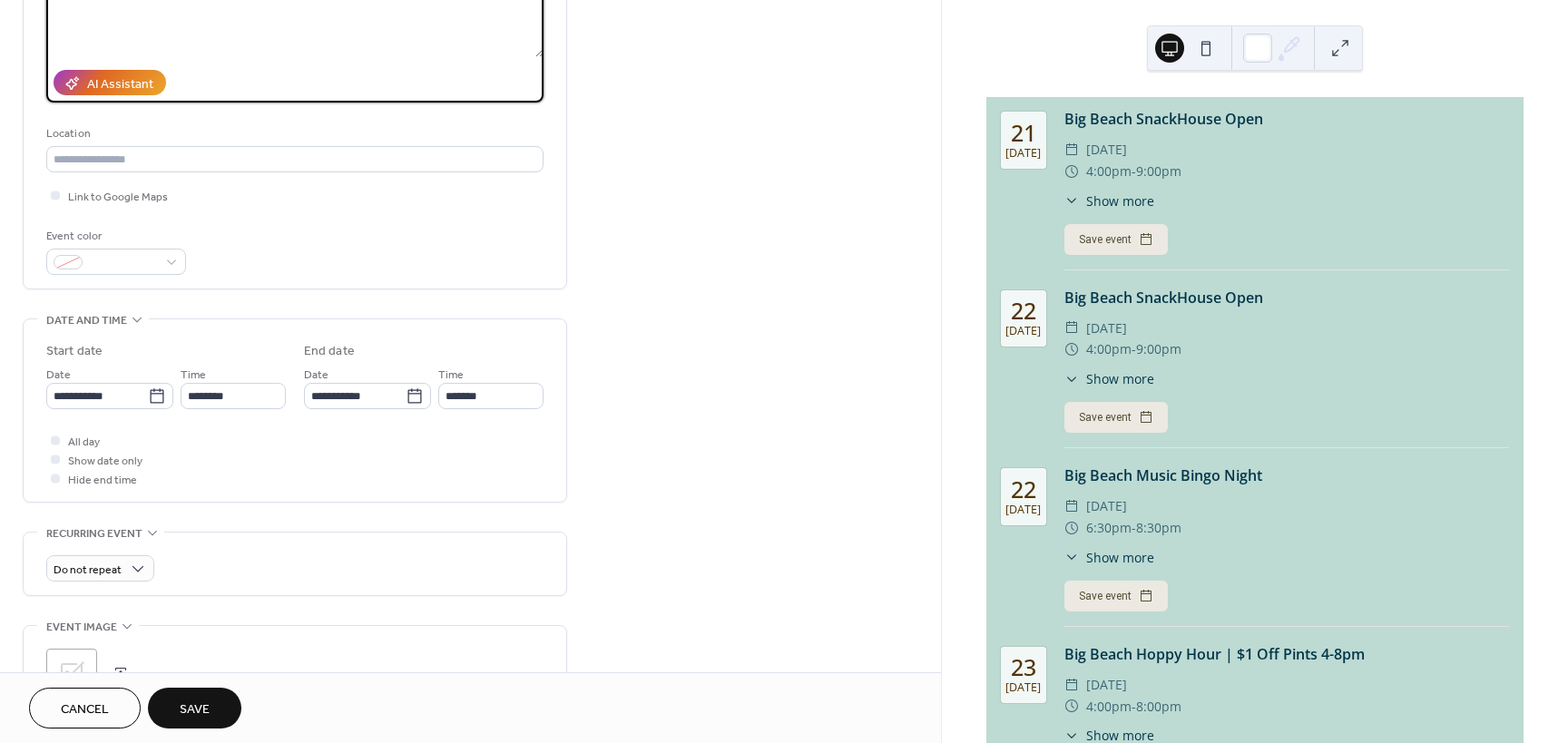 type on "**********" 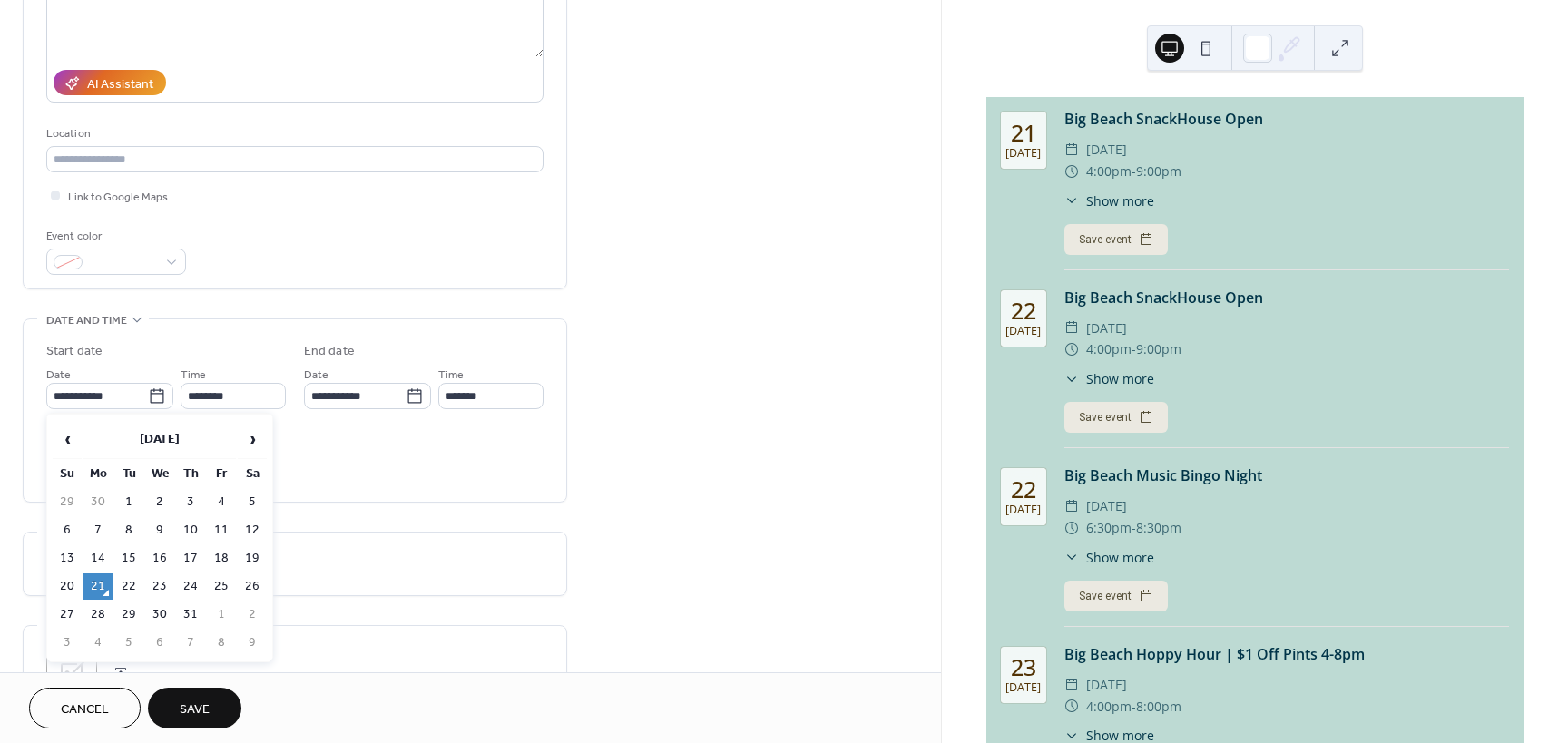 click 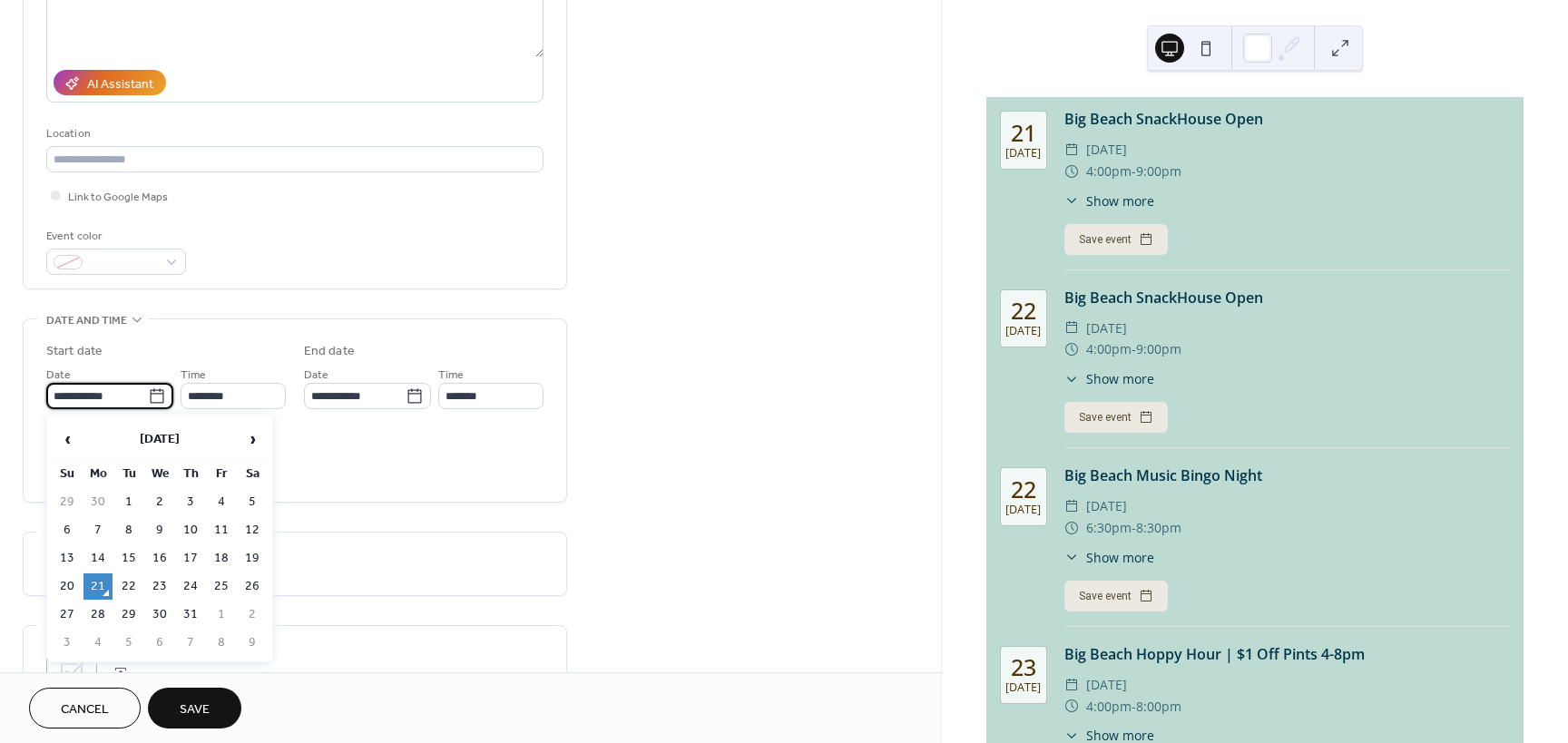 click on "**********" at bounding box center (97, 396) 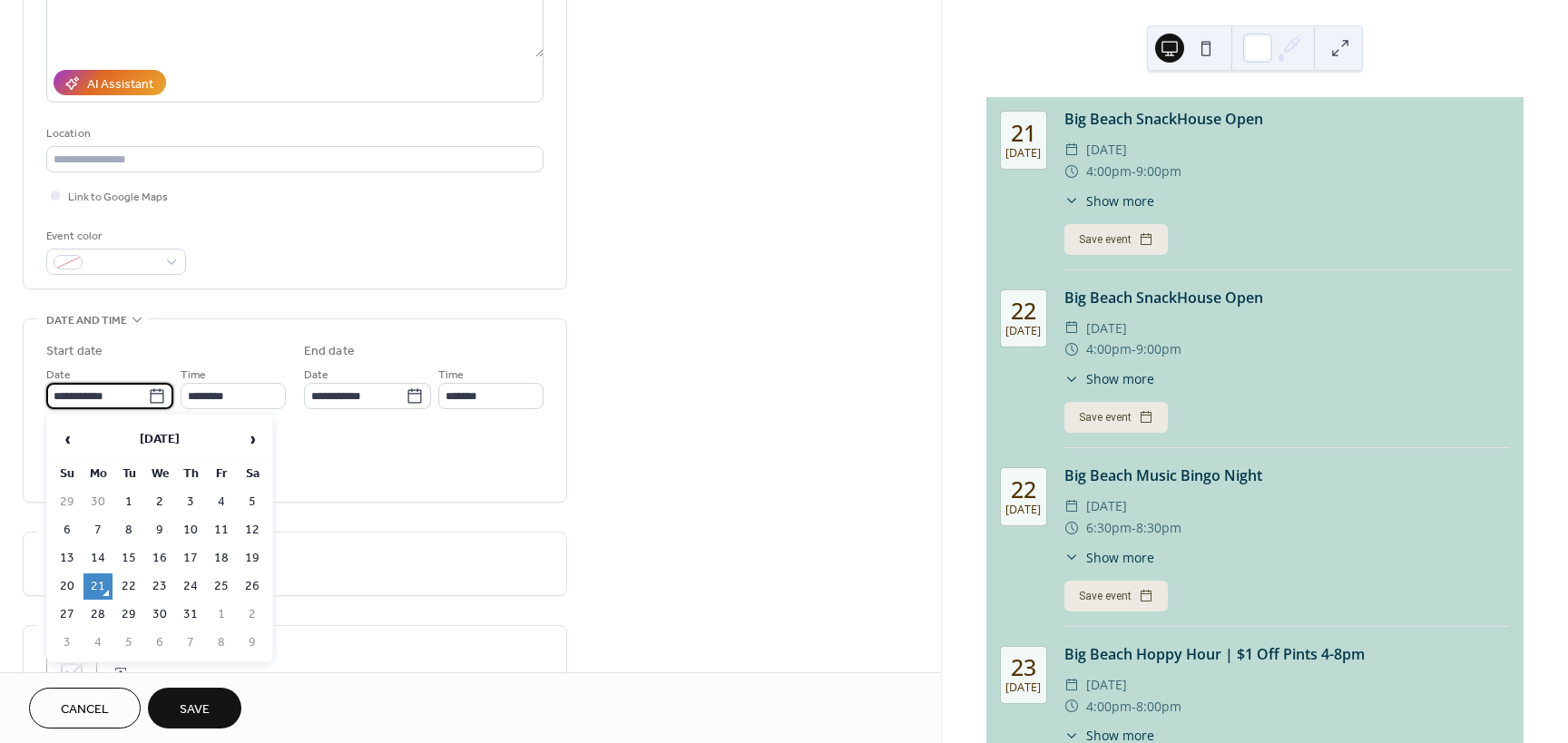 click on "27" at bounding box center [67, 614] 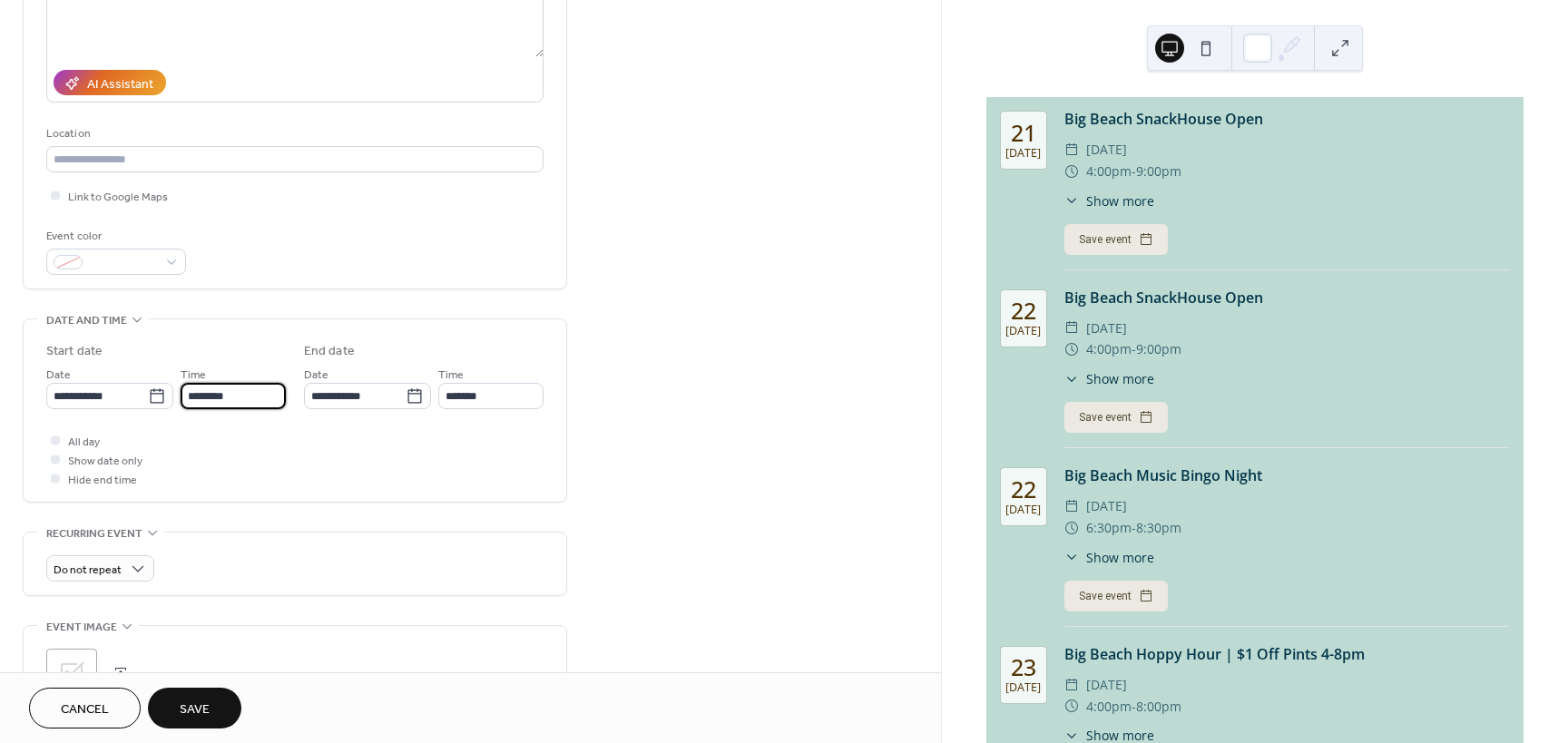 click on "********" at bounding box center (233, 396) 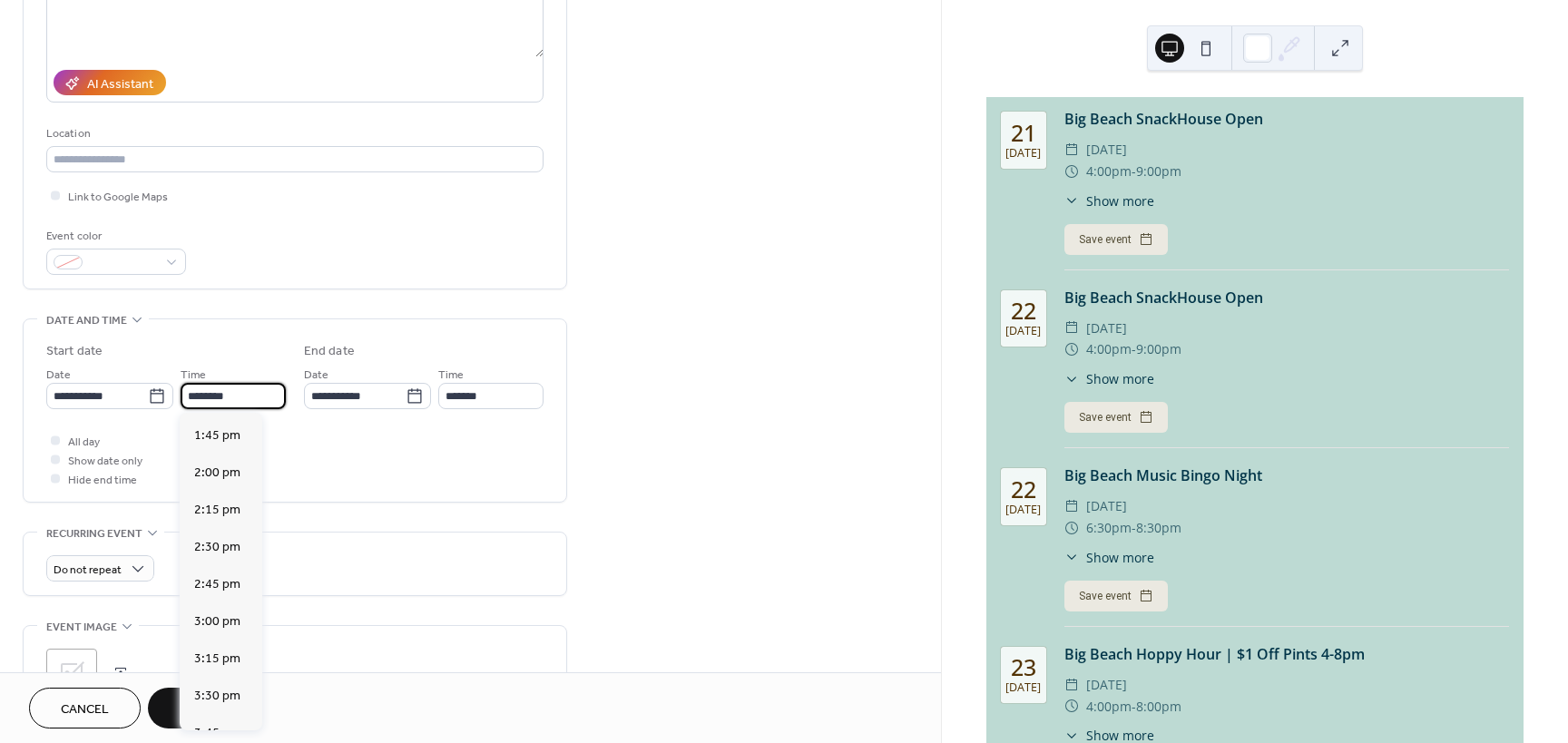 scroll, scrollTop: 2239, scrollLeft: 0, axis: vertical 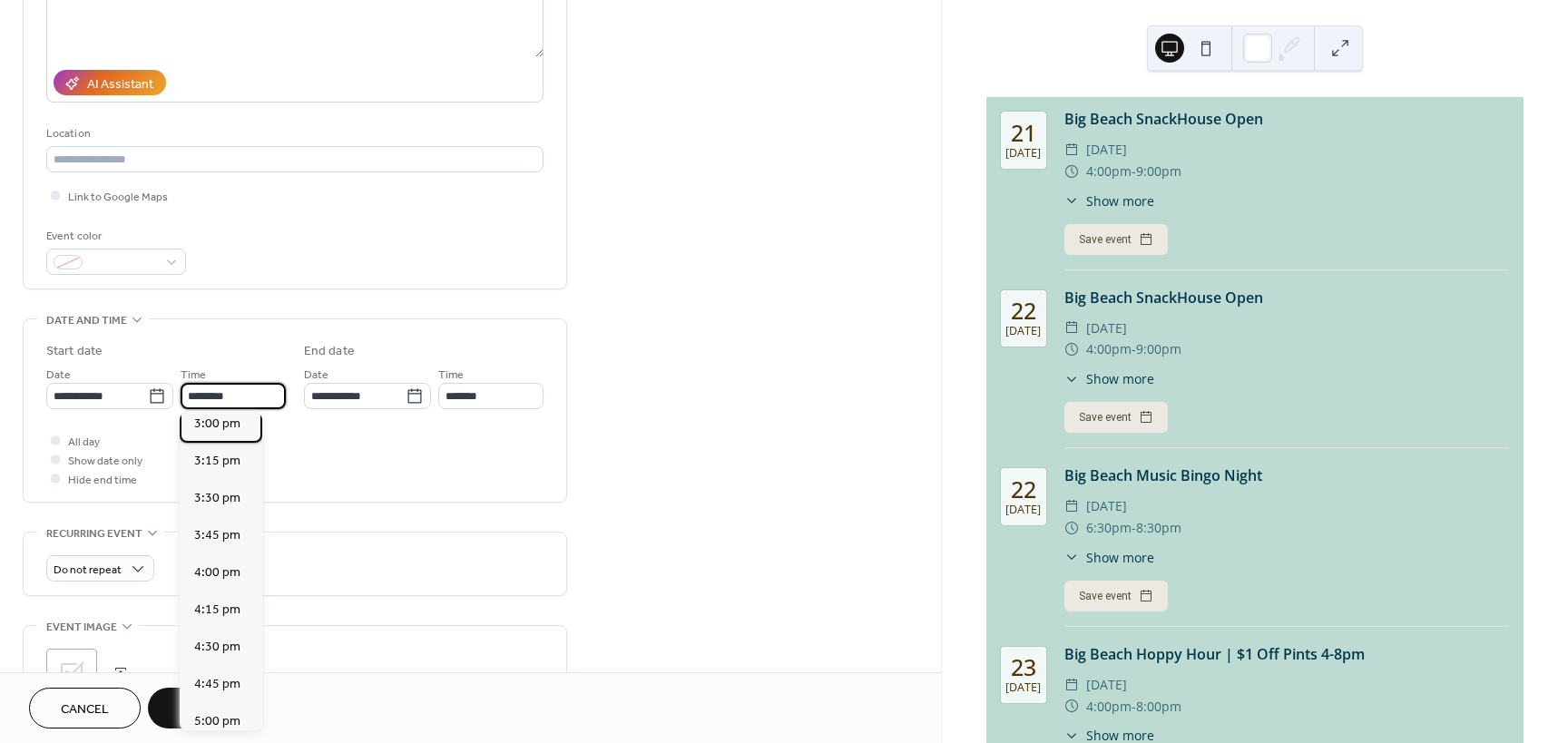 click on "3:00 pm" at bounding box center (217, 424) 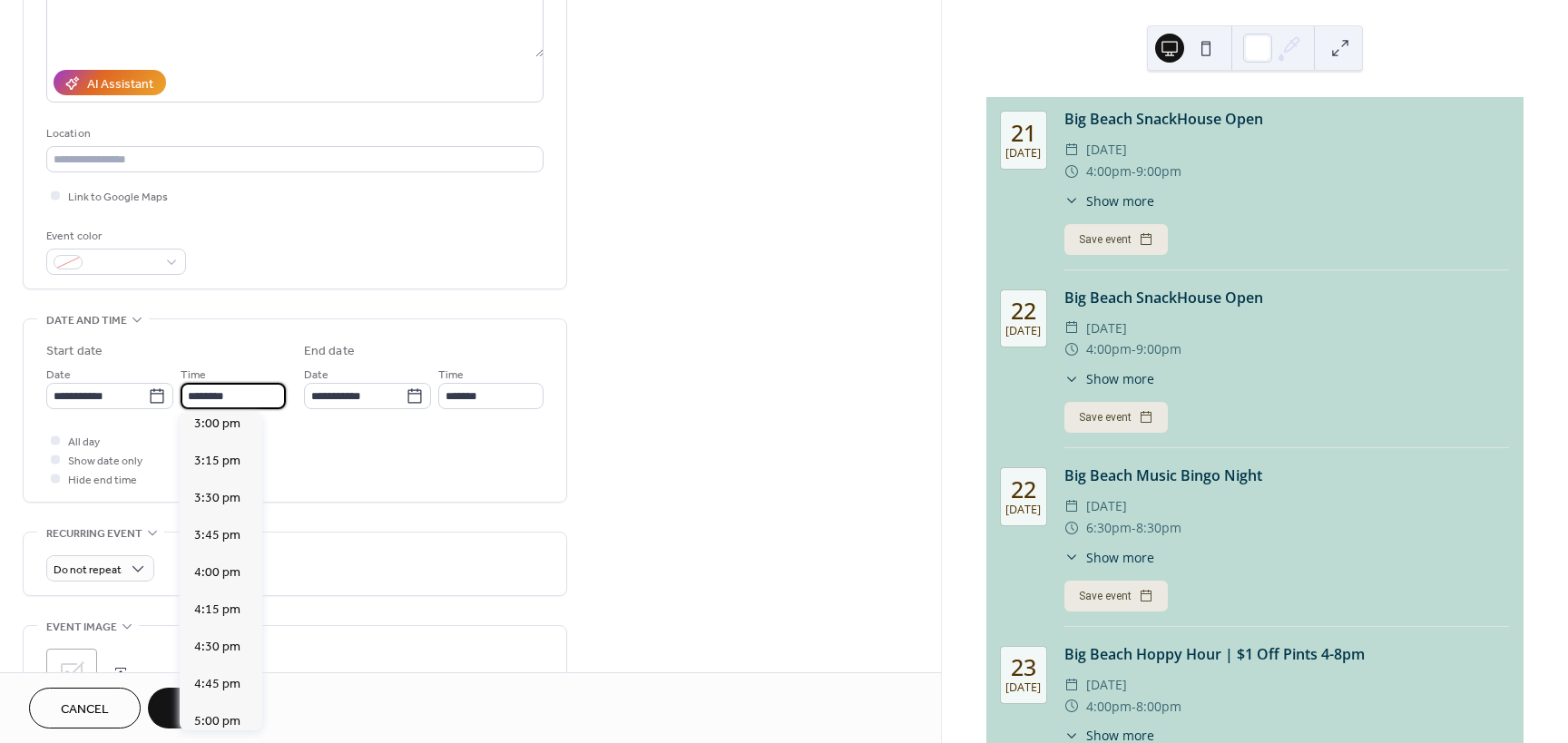 type on "*******" 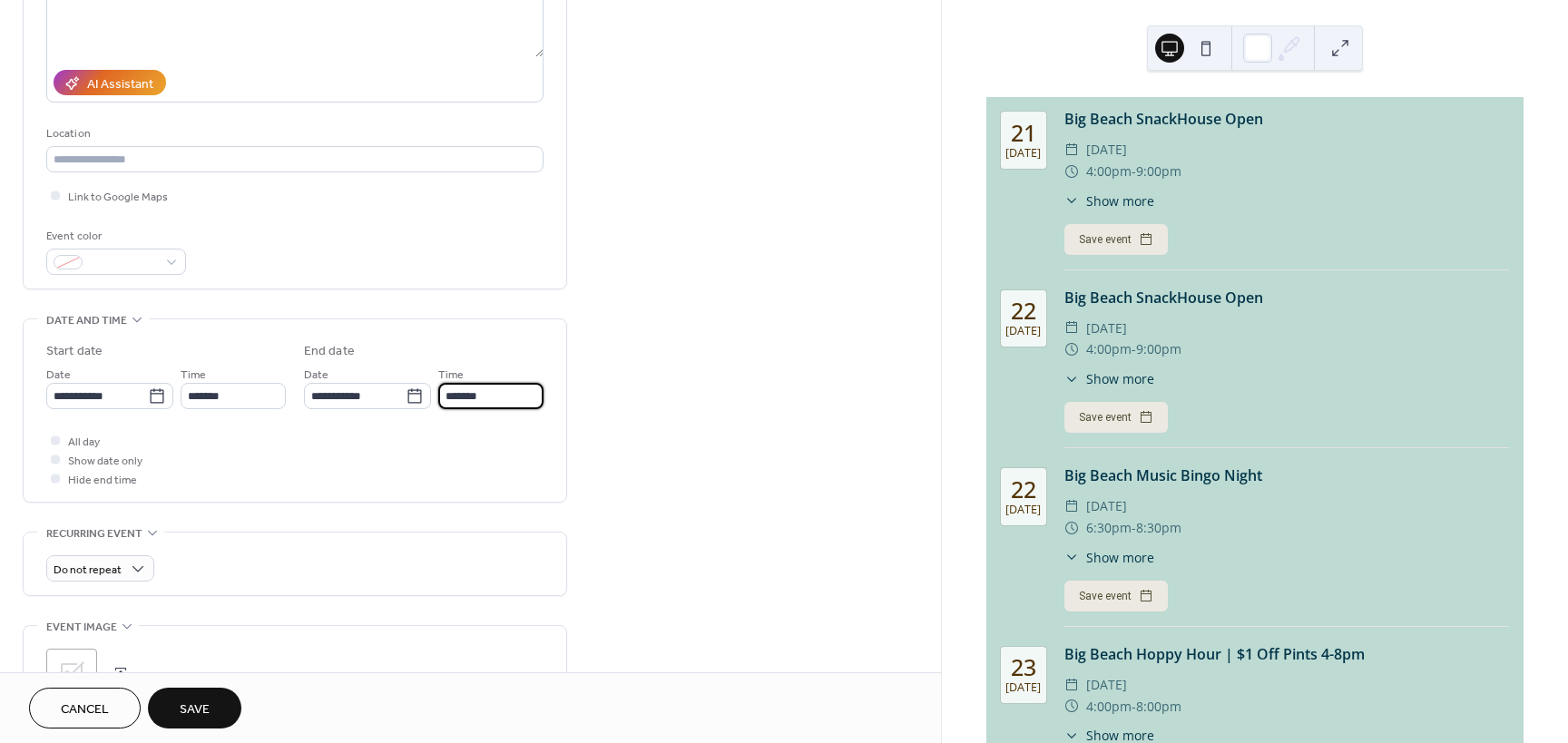 click on "*******" at bounding box center (491, 396) 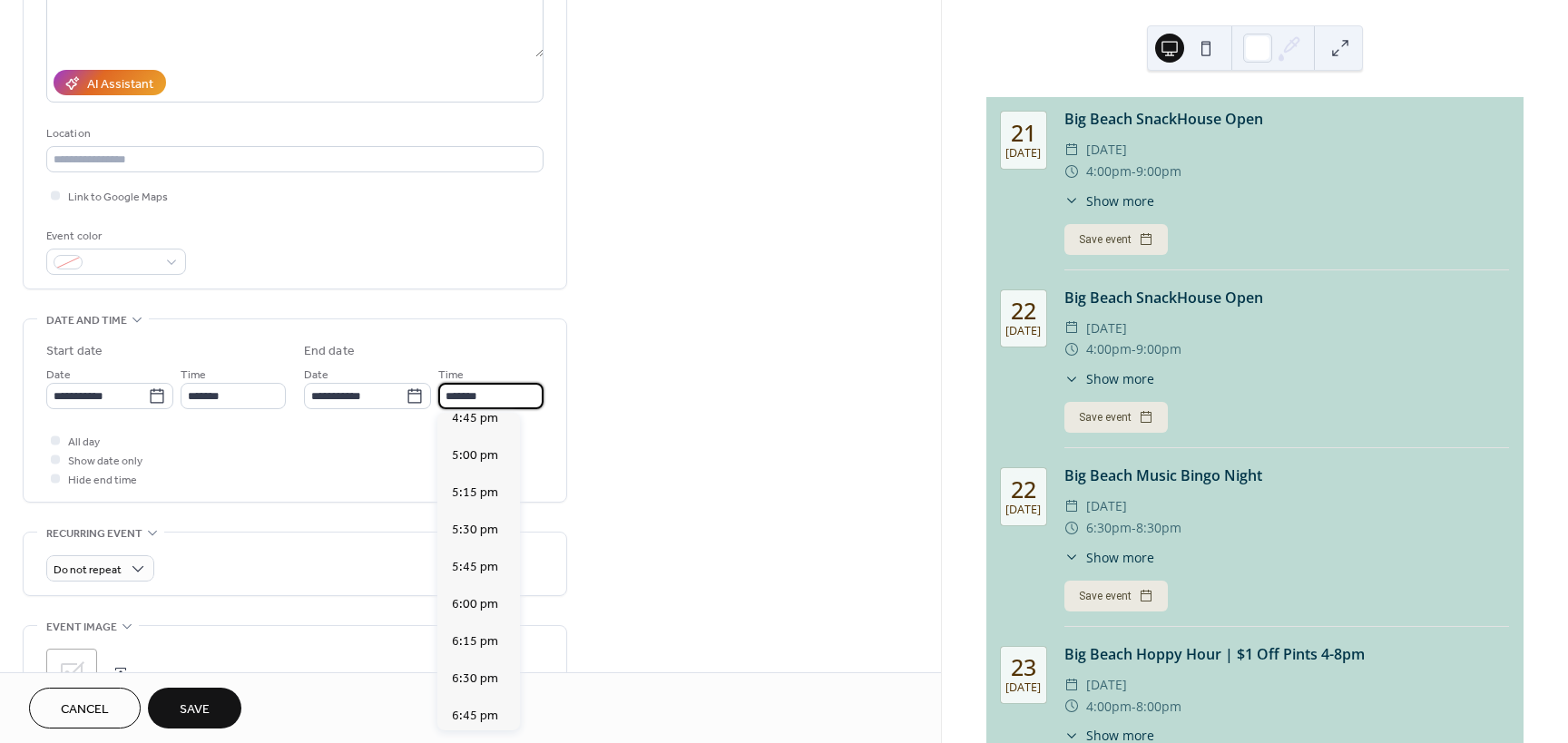 scroll, scrollTop: 272, scrollLeft: 0, axis: vertical 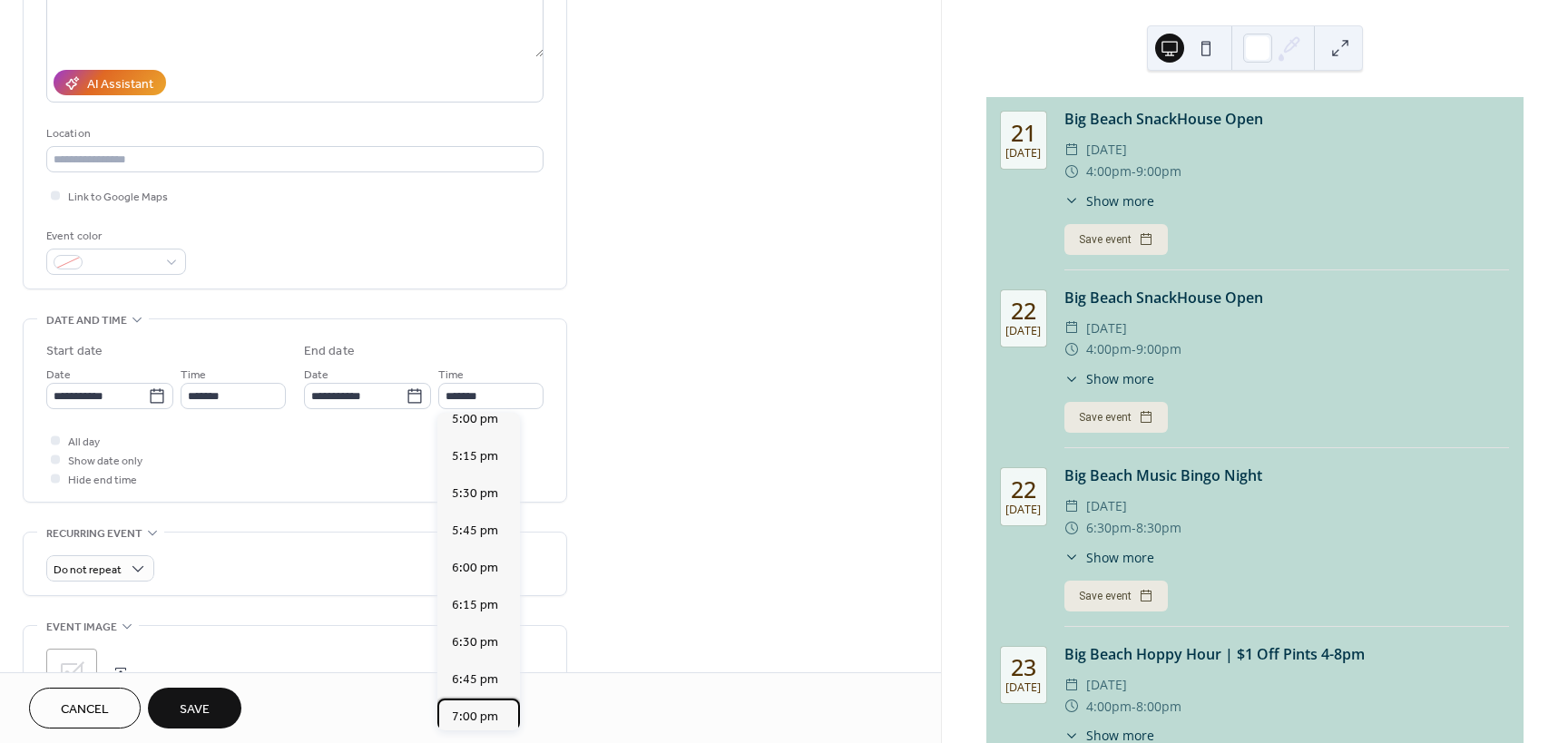 click on "7:00 pm" at bounding box center (475, 717) 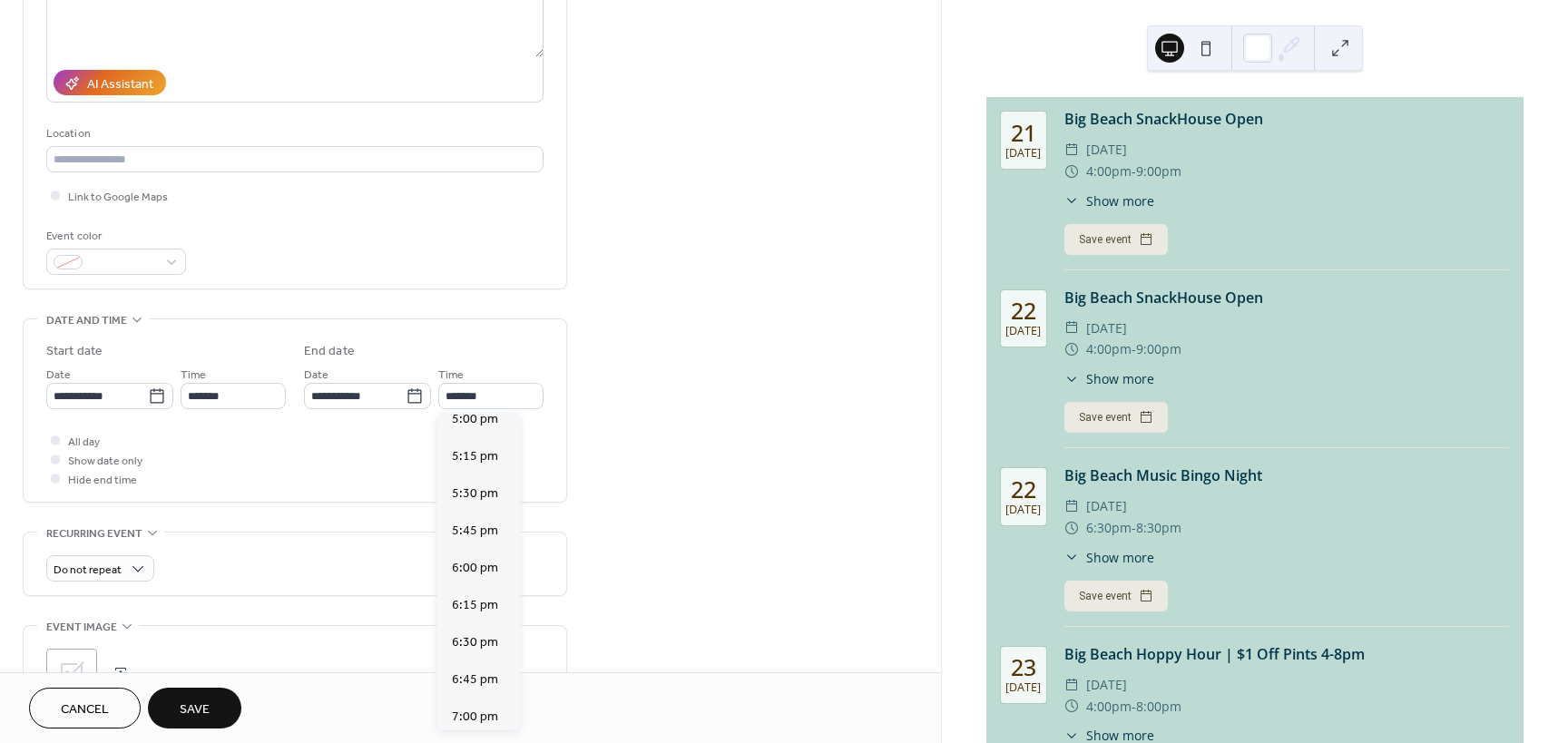 type on "*******" 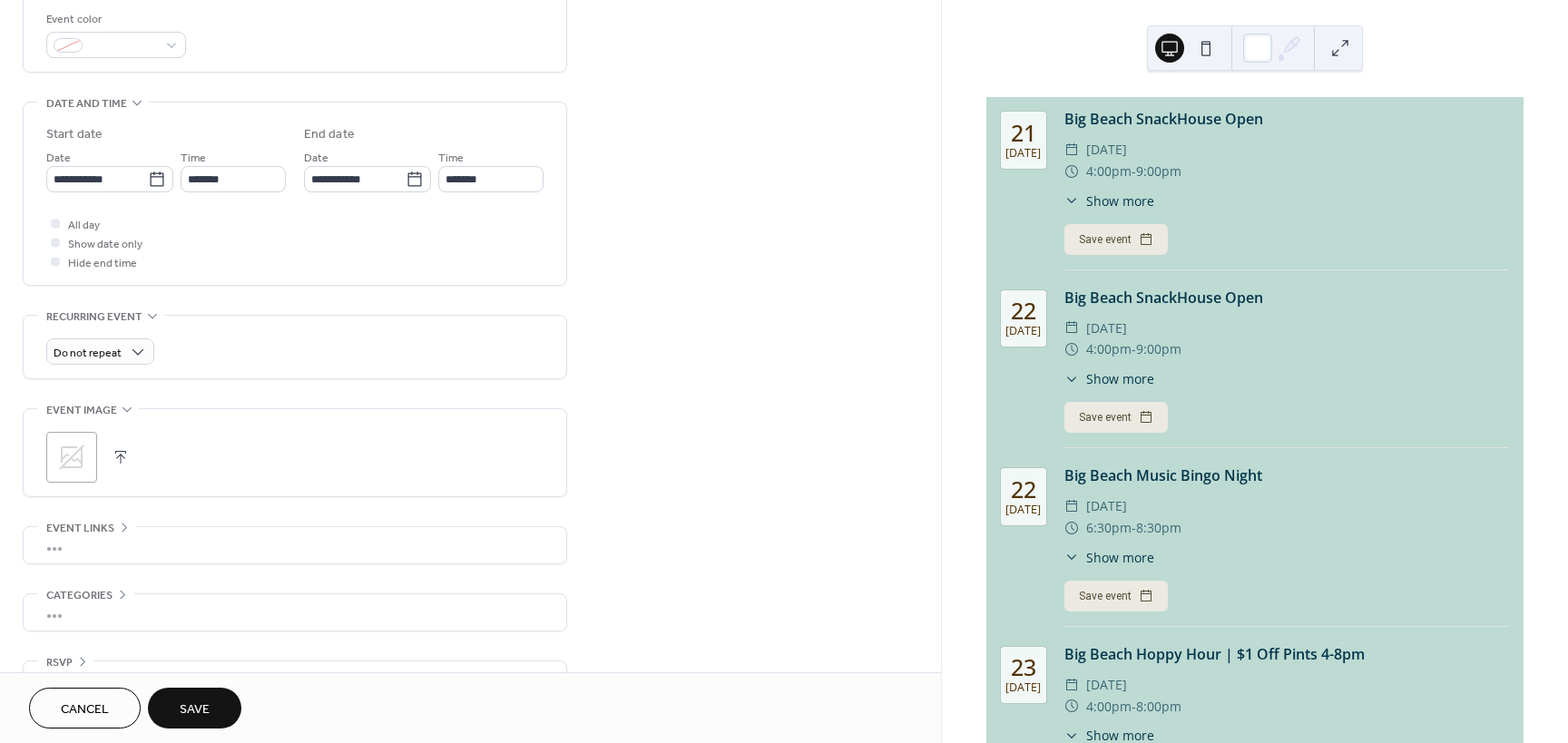 scroll, scrollTop: 533, scrollLeft: 0, axis: vertical 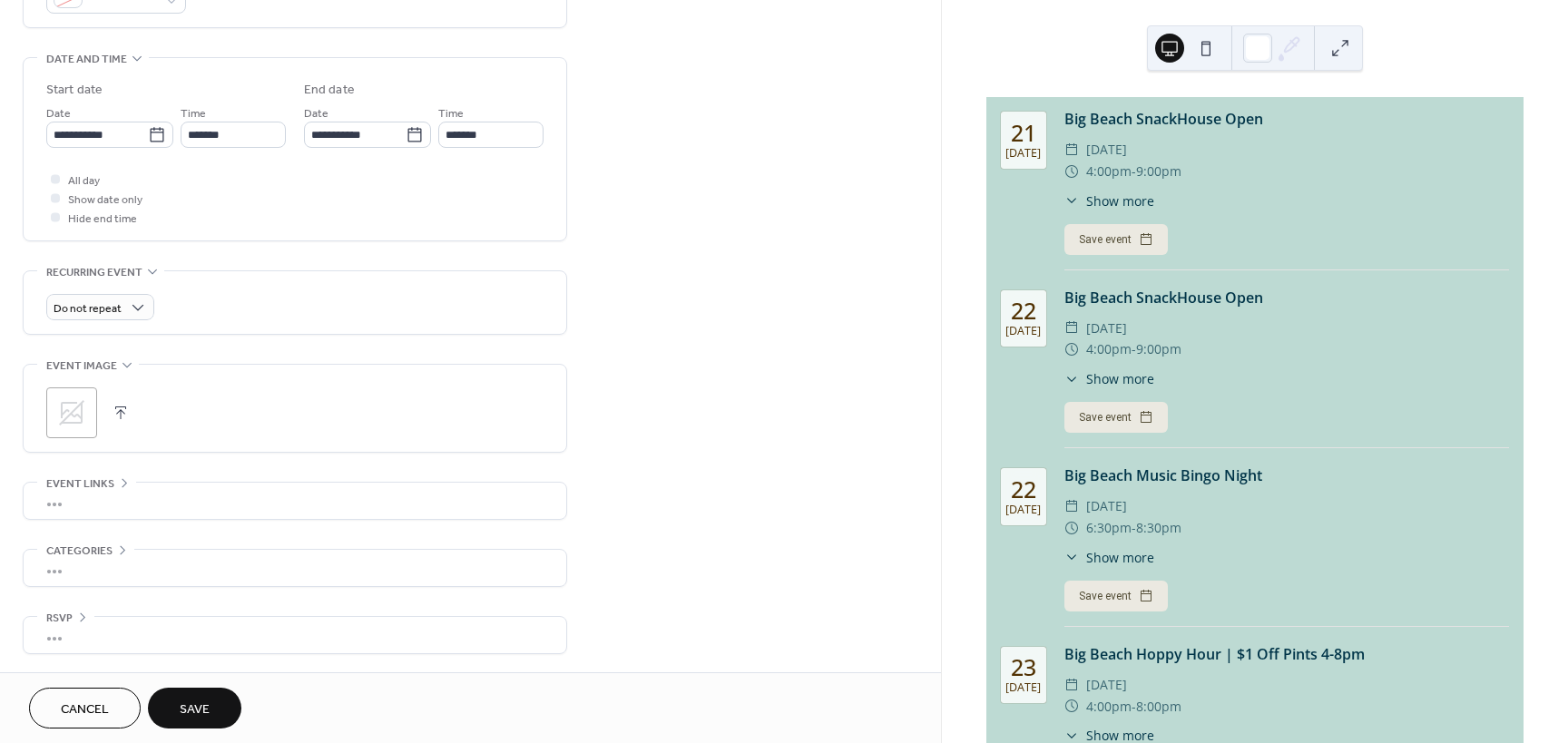 click at bounding box center (121, 413) 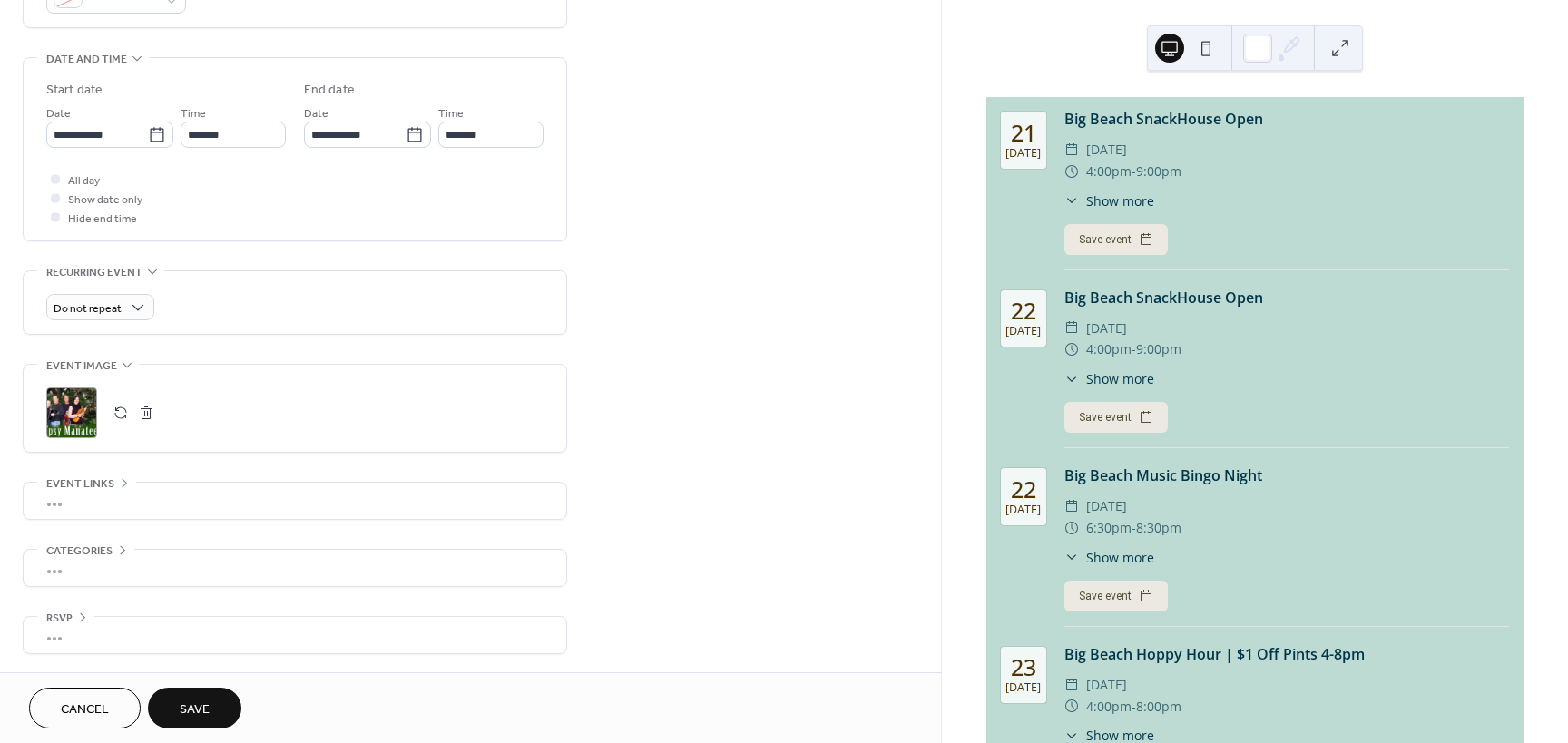 click on "Save" at bounding box center [194, 709] 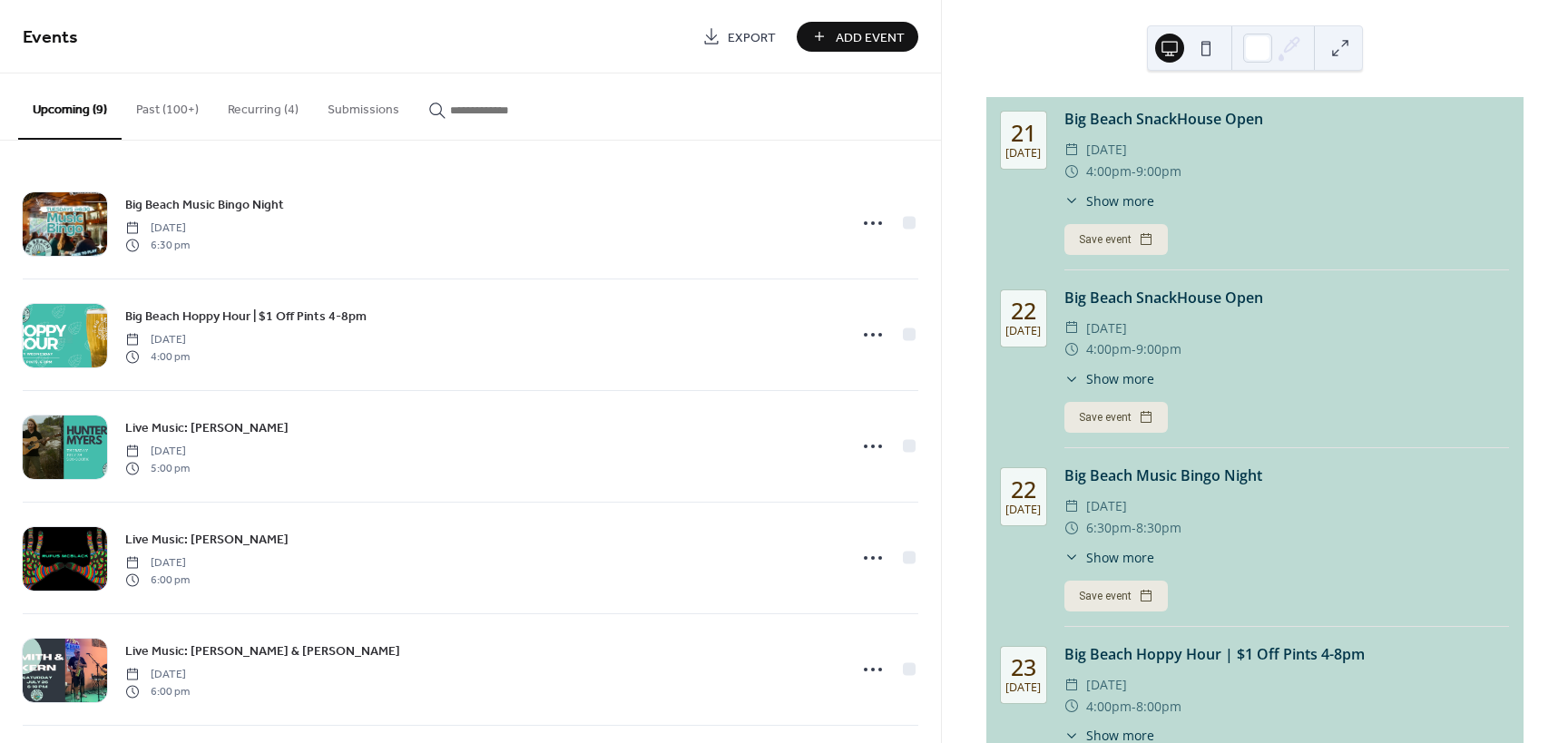 click on "Recurring (4)" at bounding box center [263, 105] 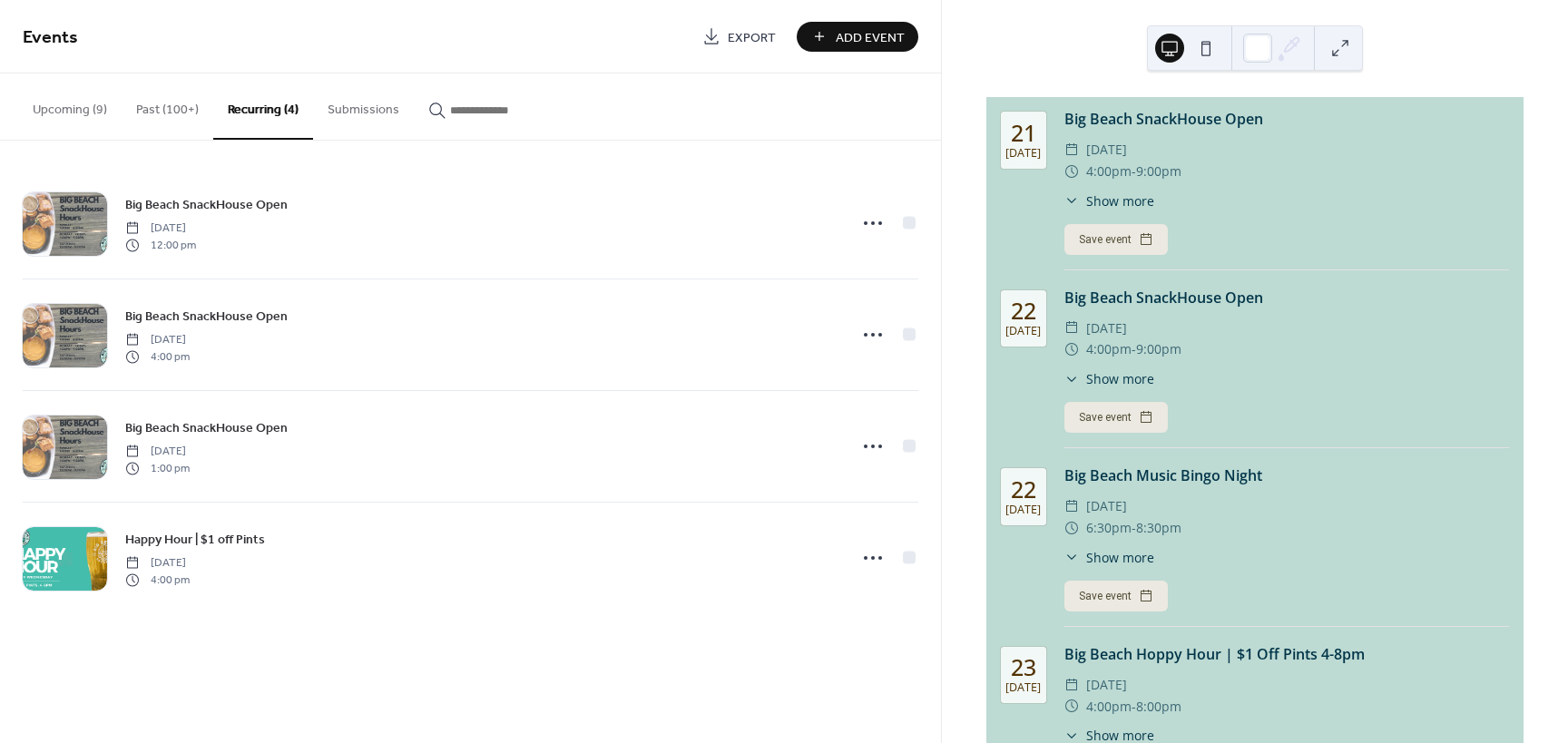 click 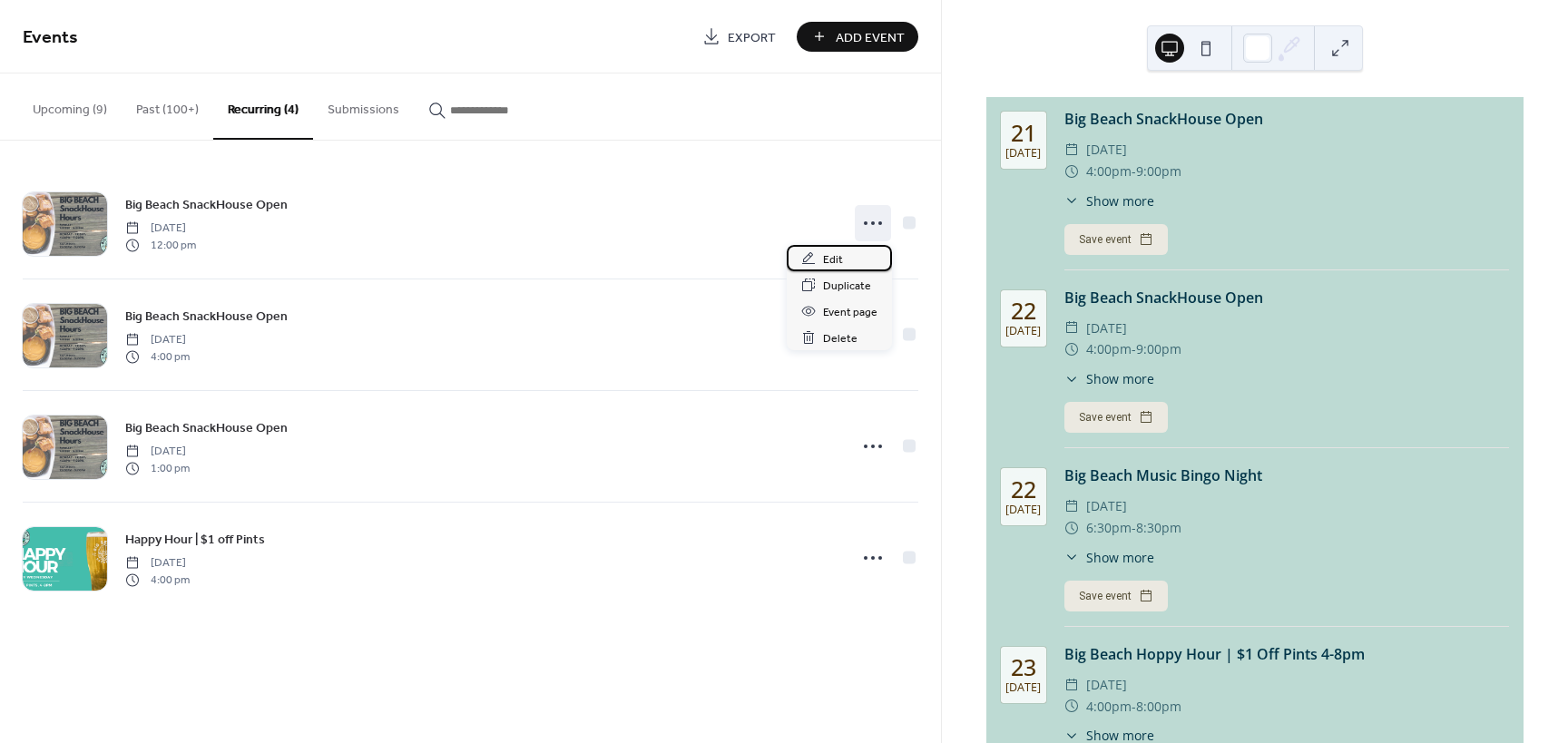 click on "Edit" at bounding box center (833, 259) 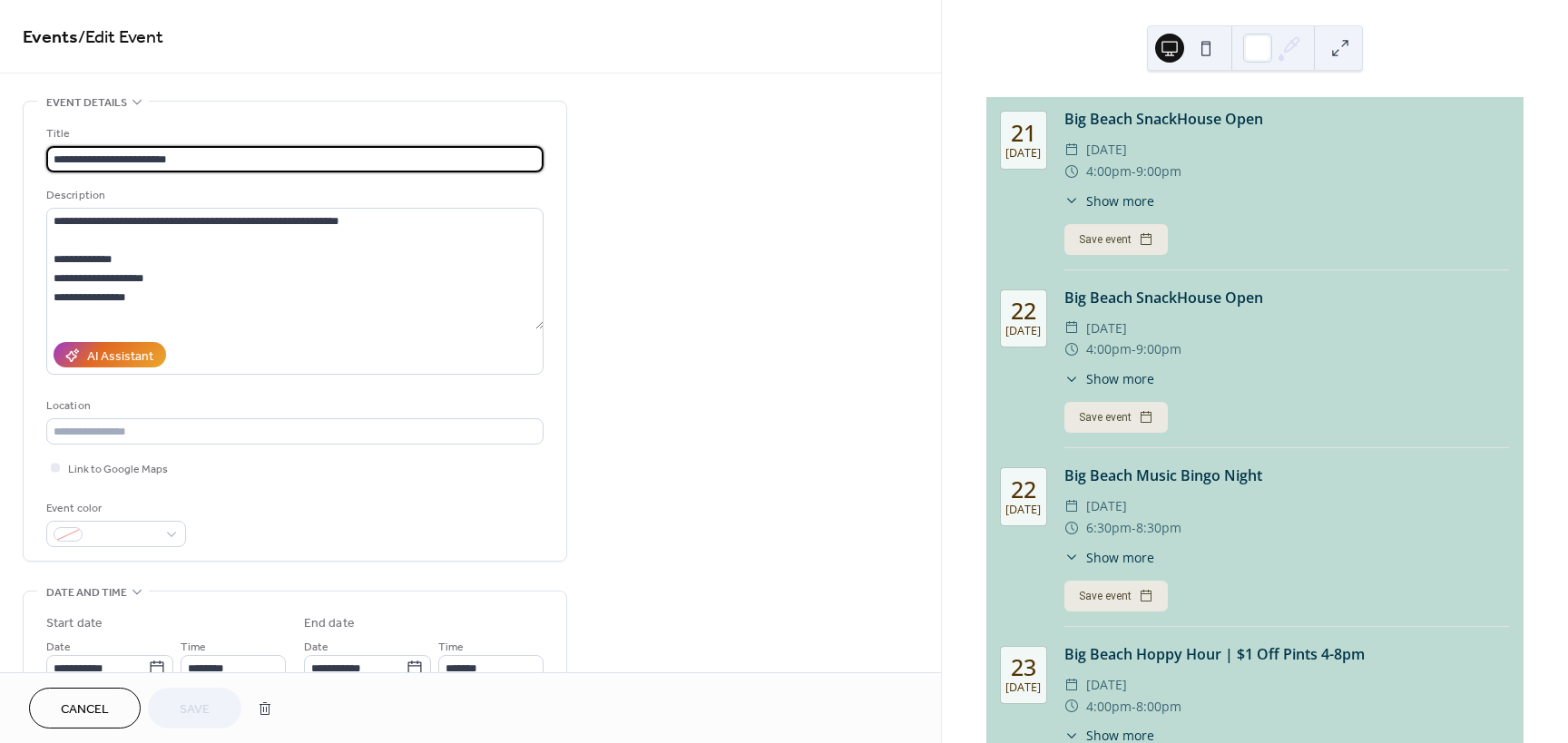 drag, startPoint x: 163, startPoint y: 151, endPoint x: -7, endPoint y: 156, distance: 170.07351 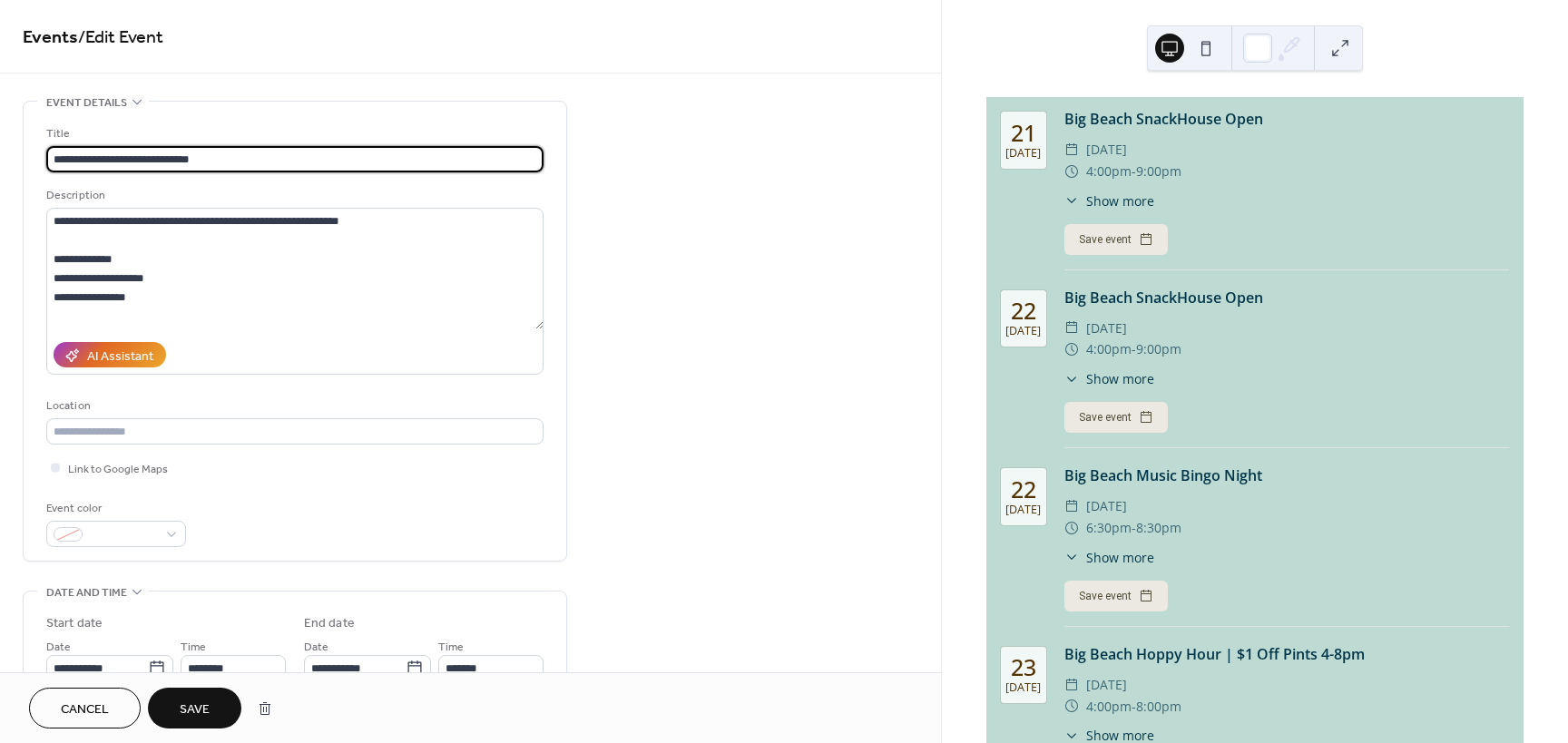 type on "**********" 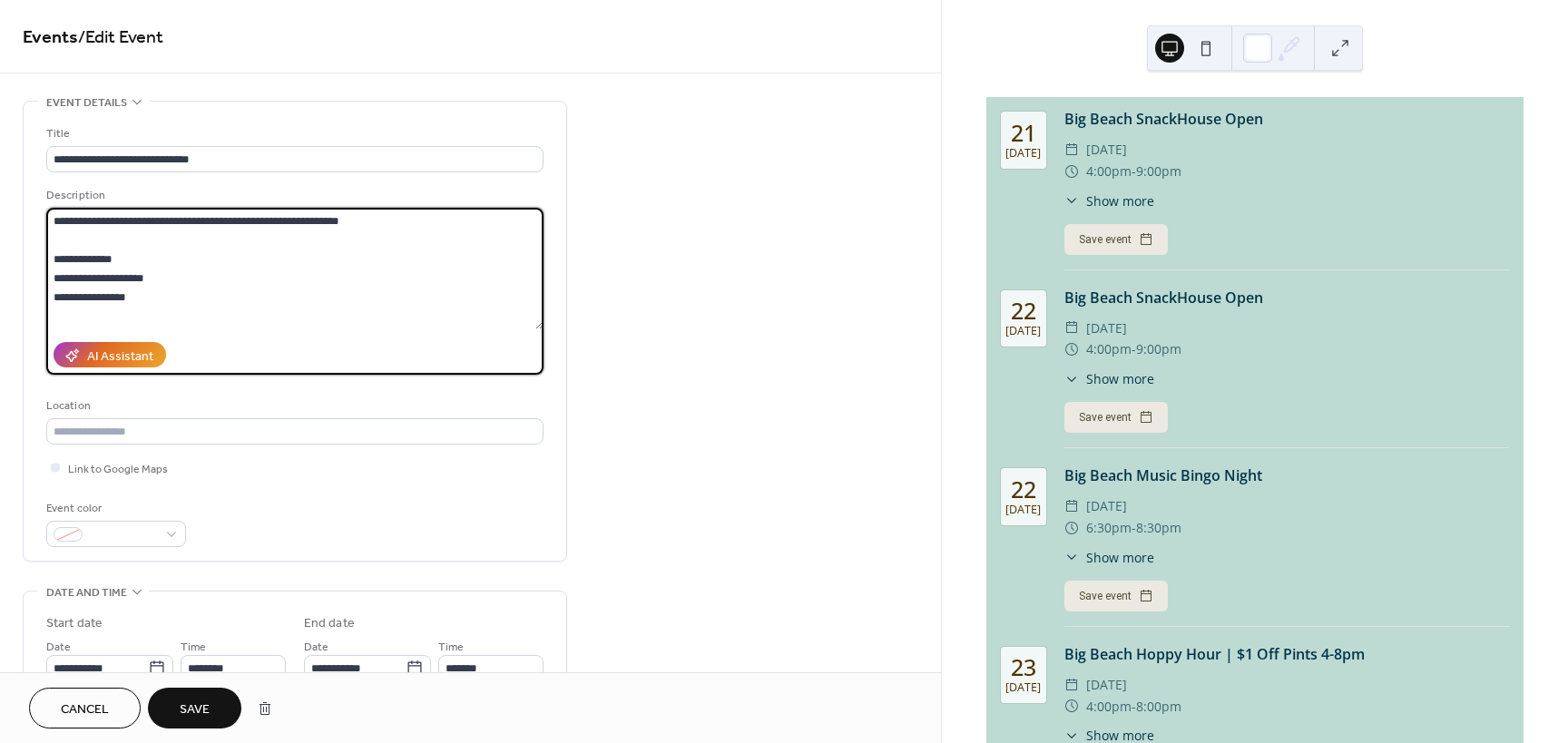 drag, startPoint x: 210, startPoint y: 220, endPoint x: 50, endPoint y: 210, distance: 160.3122 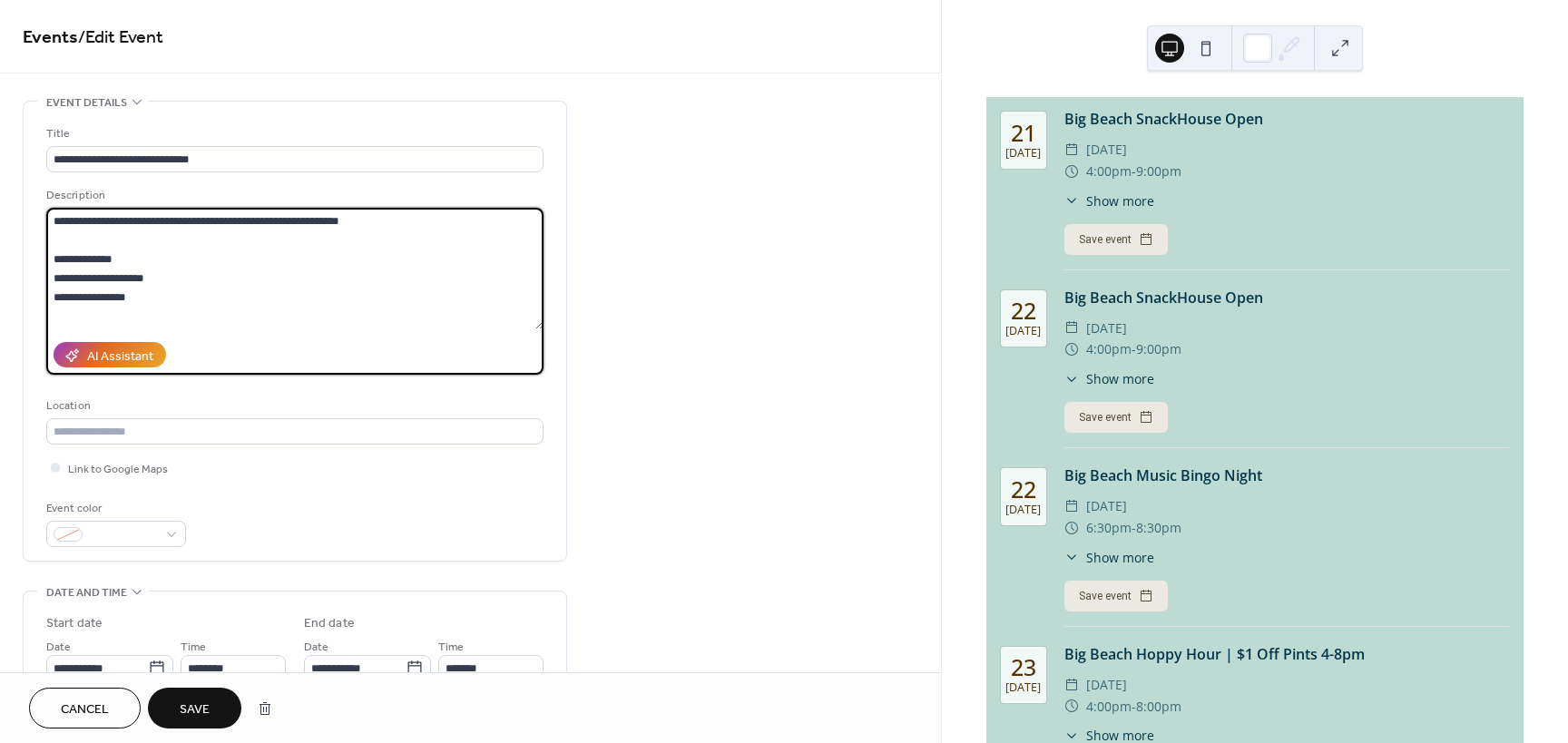 click on "**********" at bounding box center (295, 269) 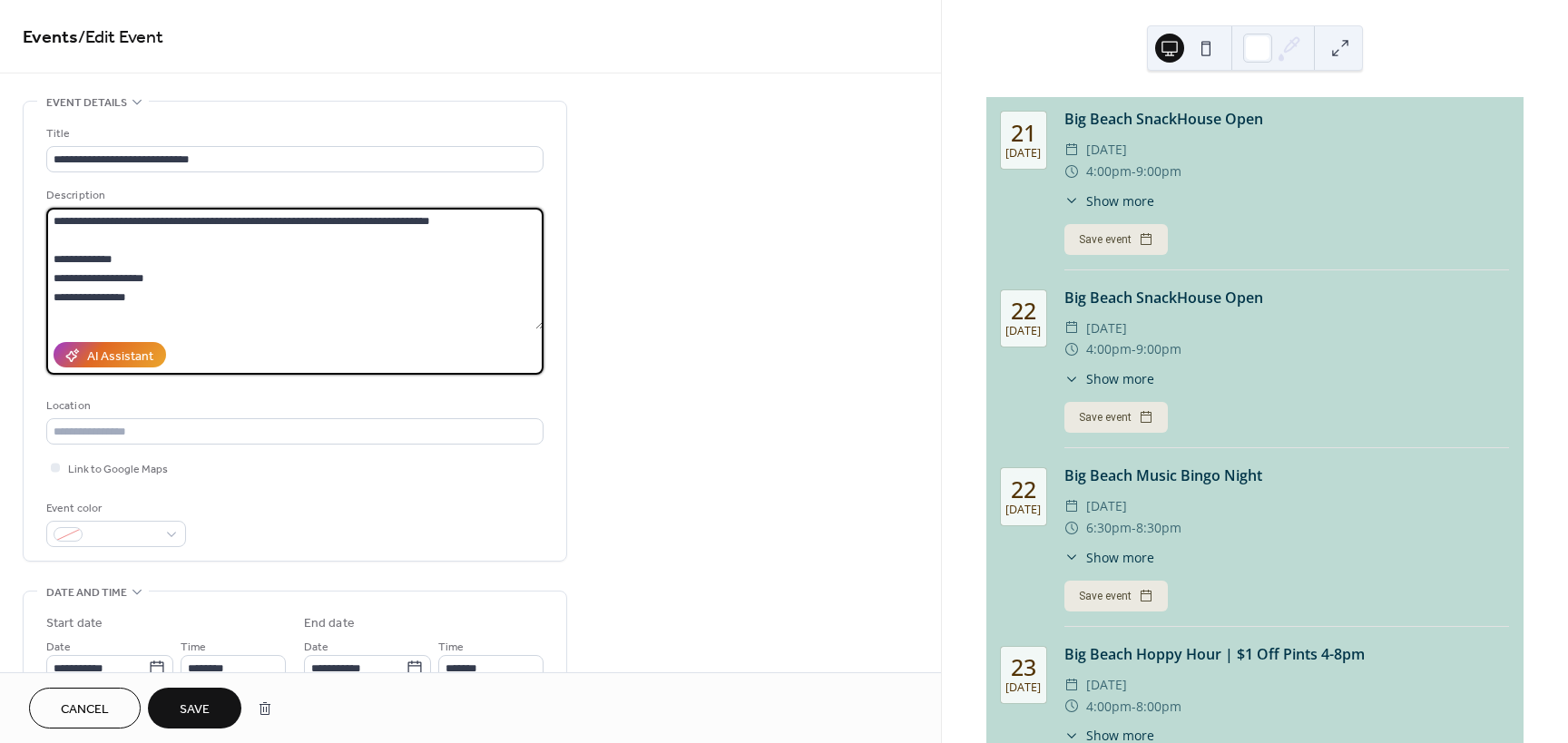 type on "**********" 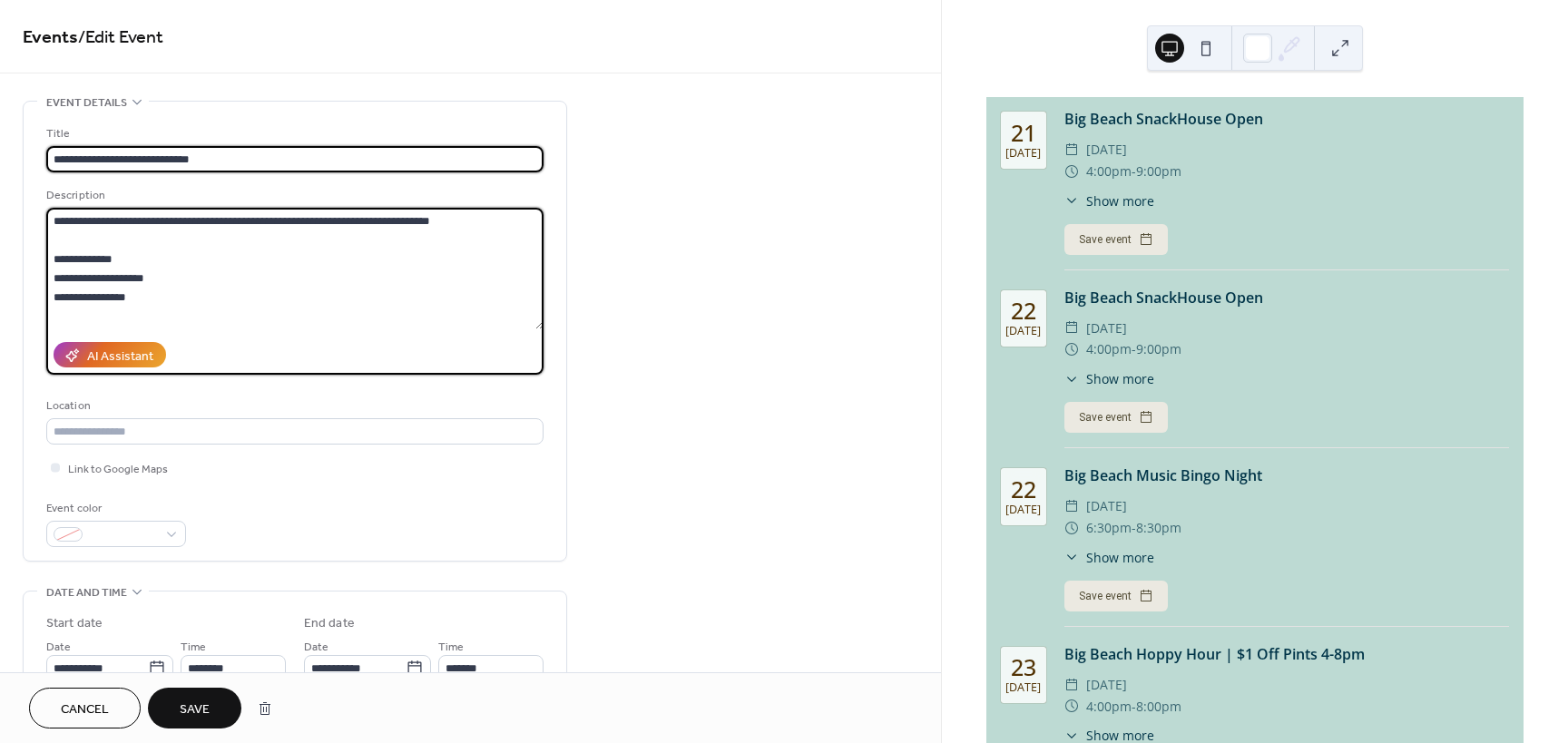click on "**********" at bounding box center (295, 159) 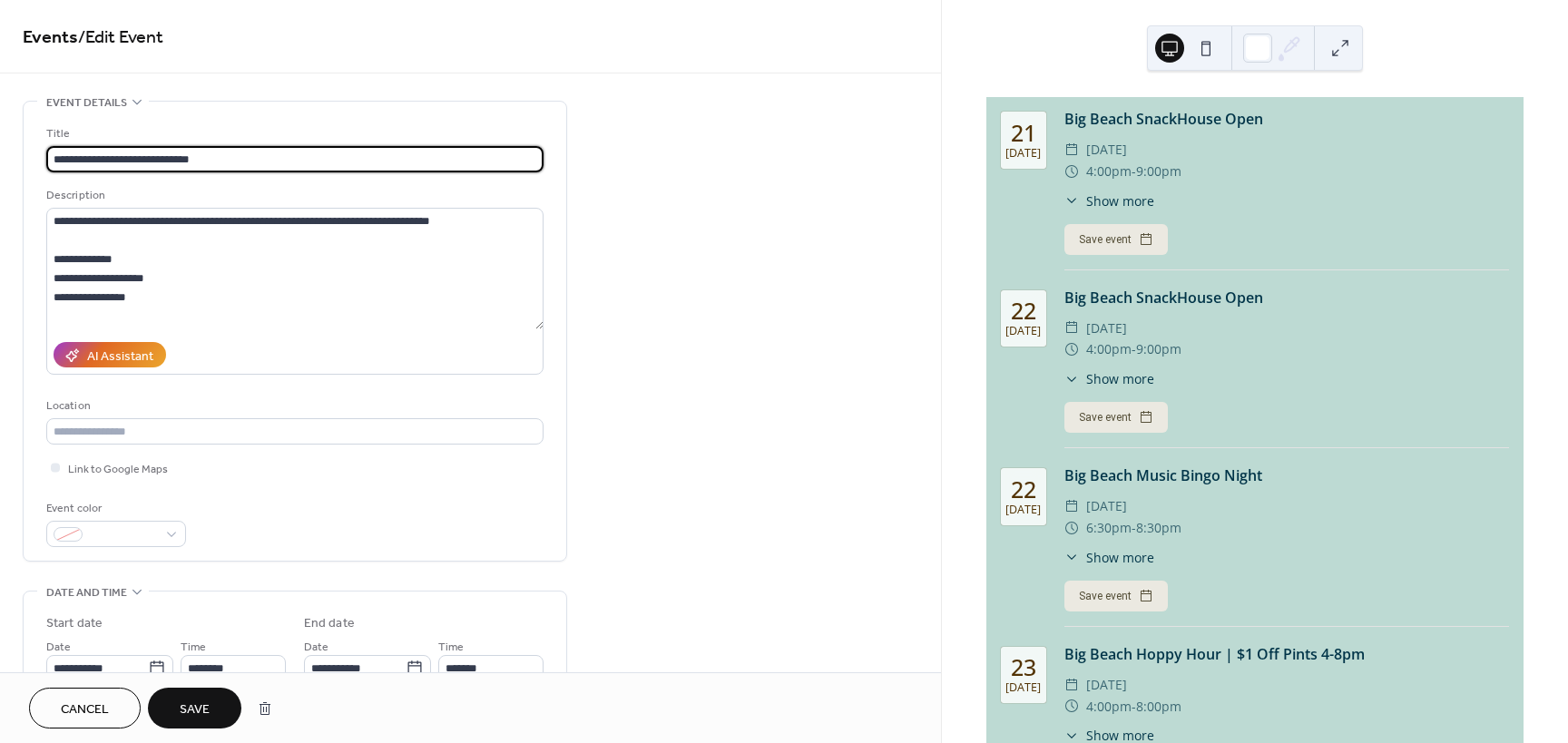 click on "**********" at bounding box center (295, 159) 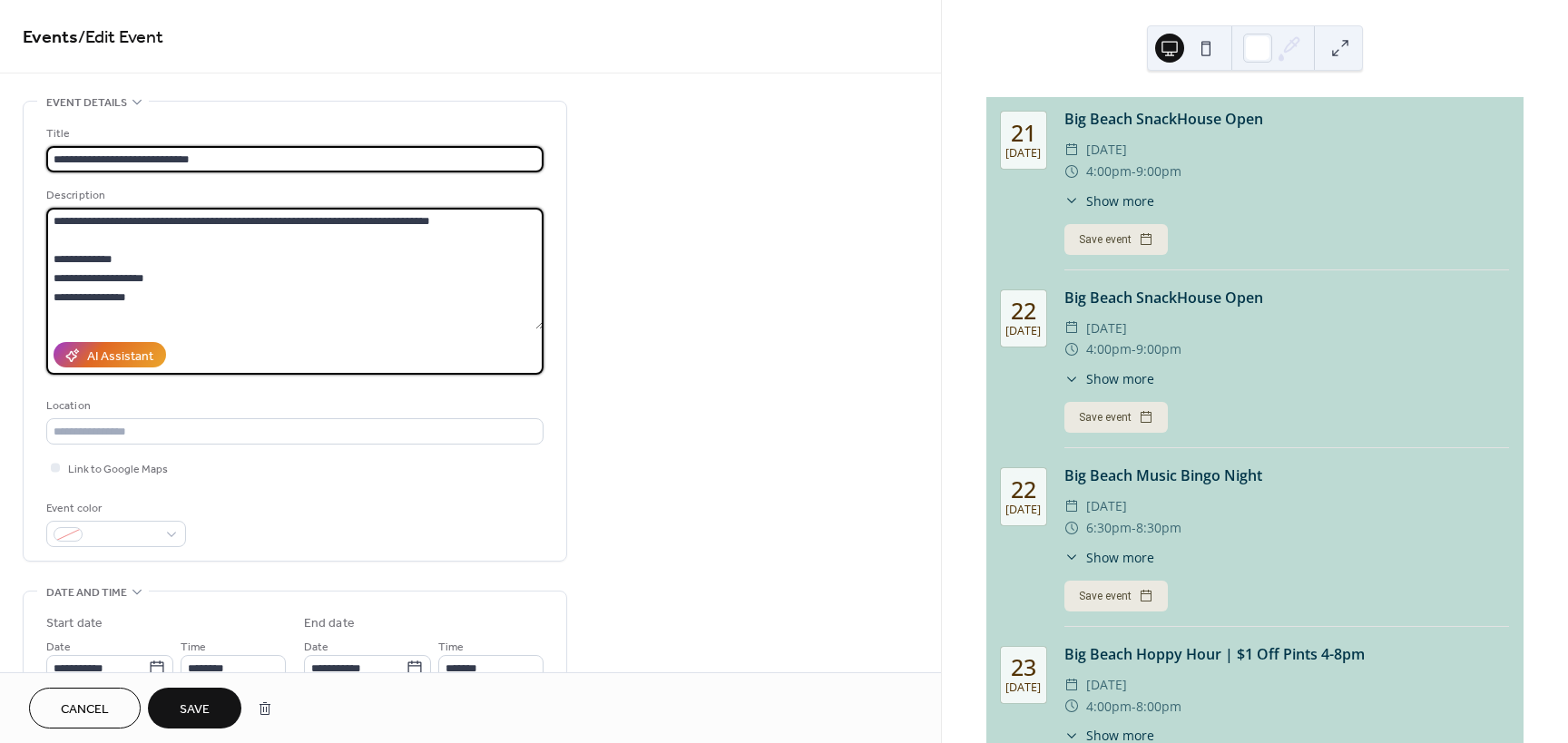 click on "**********" at bounding box center (295, 269) 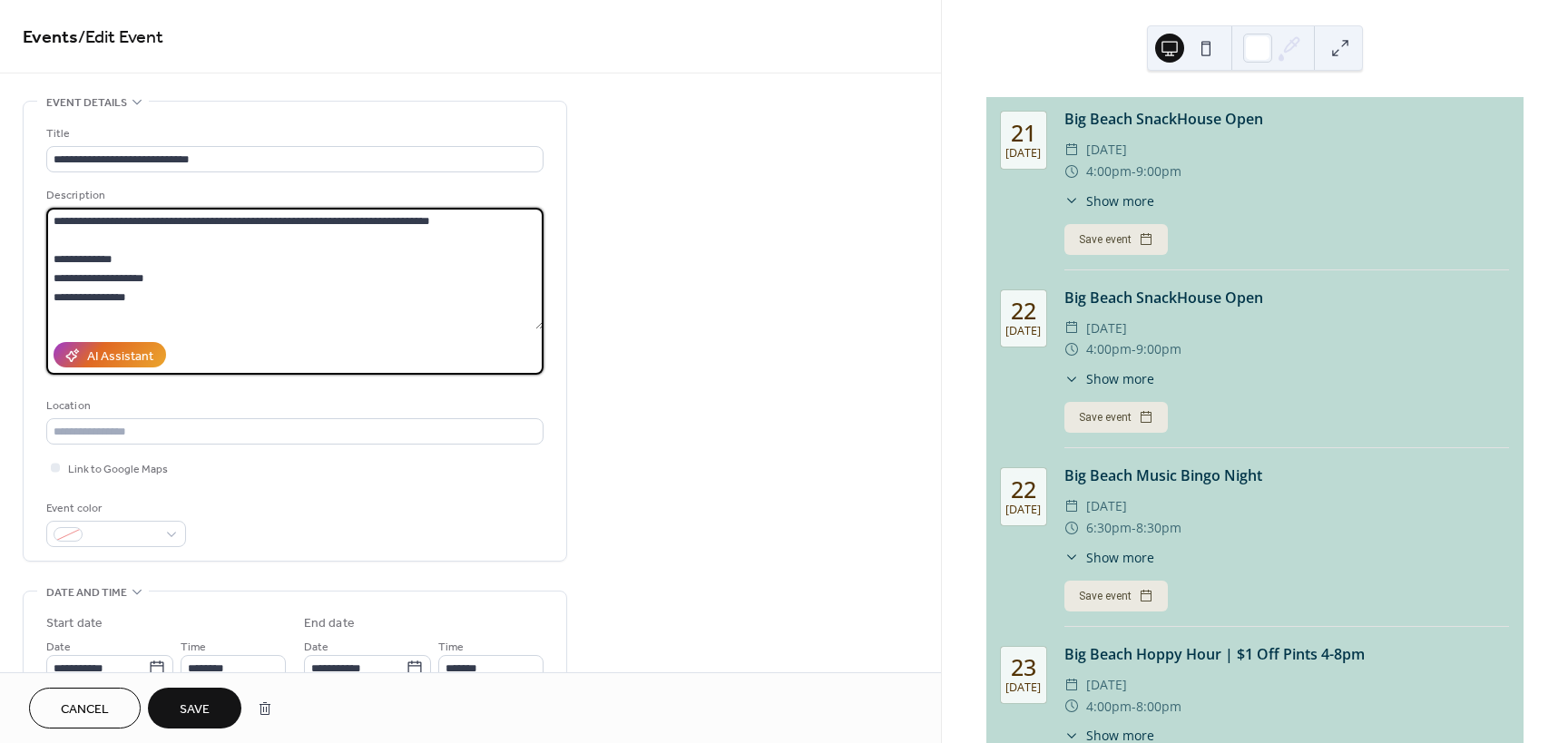 click on "**********" at bounding box center (295, 269) 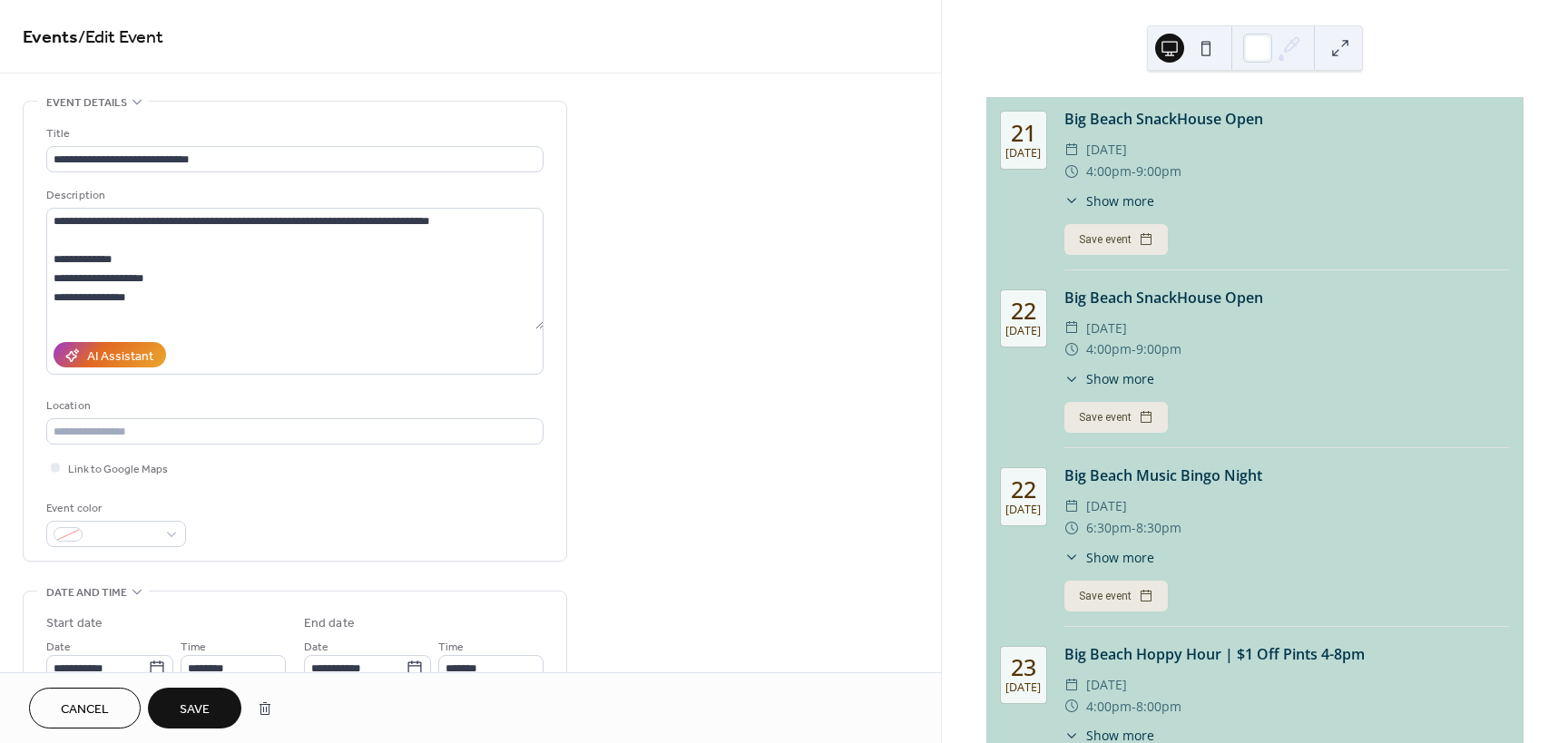 click on "Save" at bounding box center (194, 709) 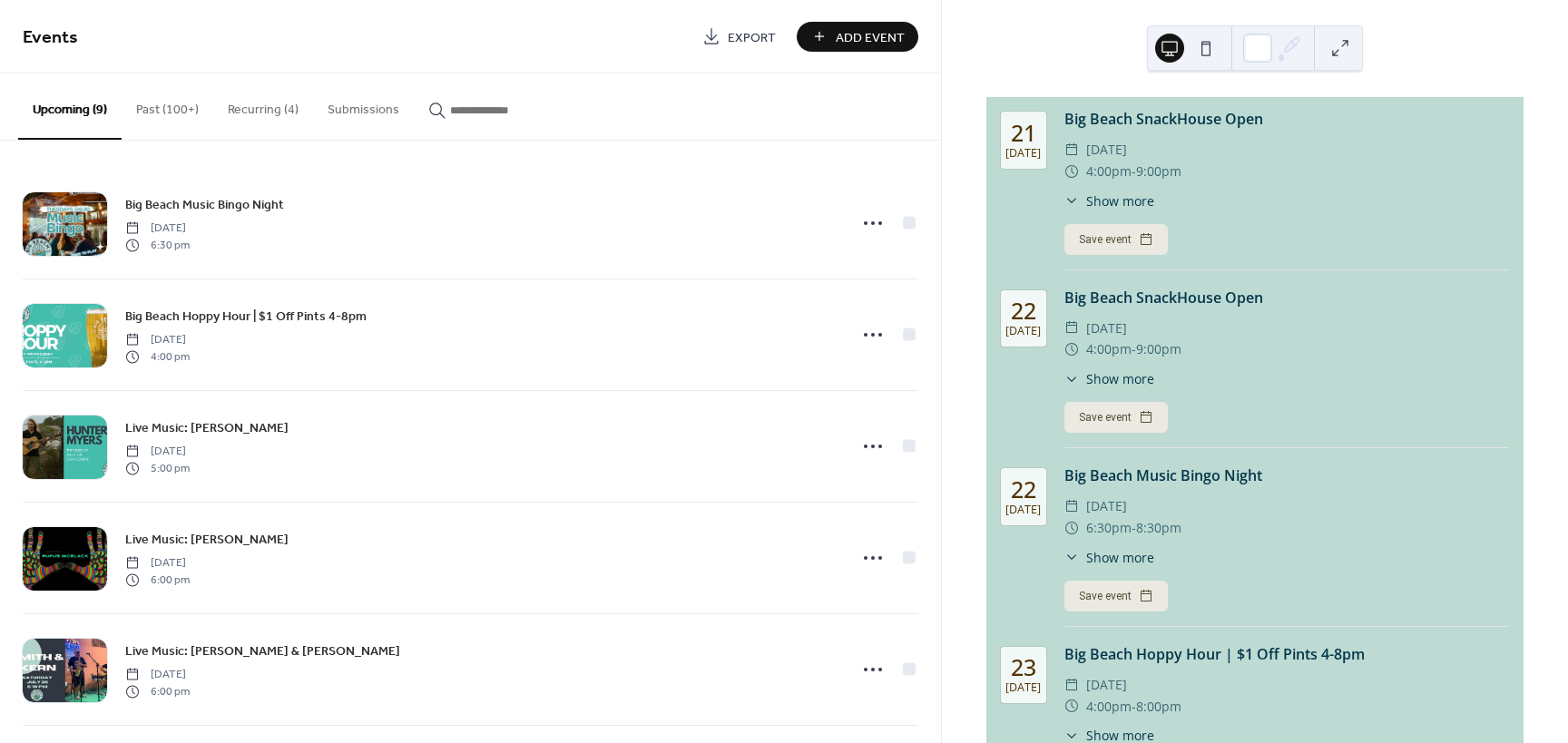 click on "Recurring (4)" at bounding box center [263, 105] 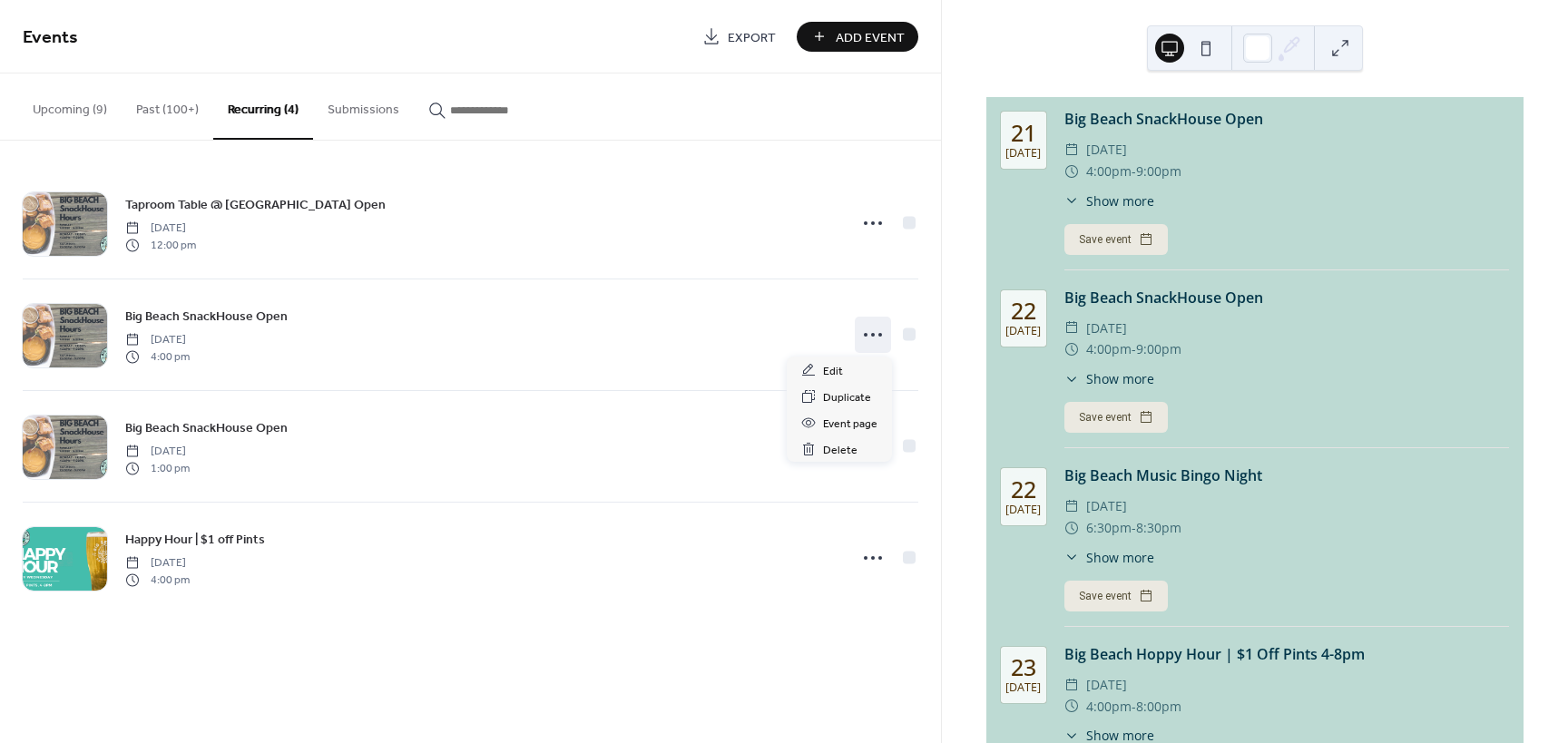 click 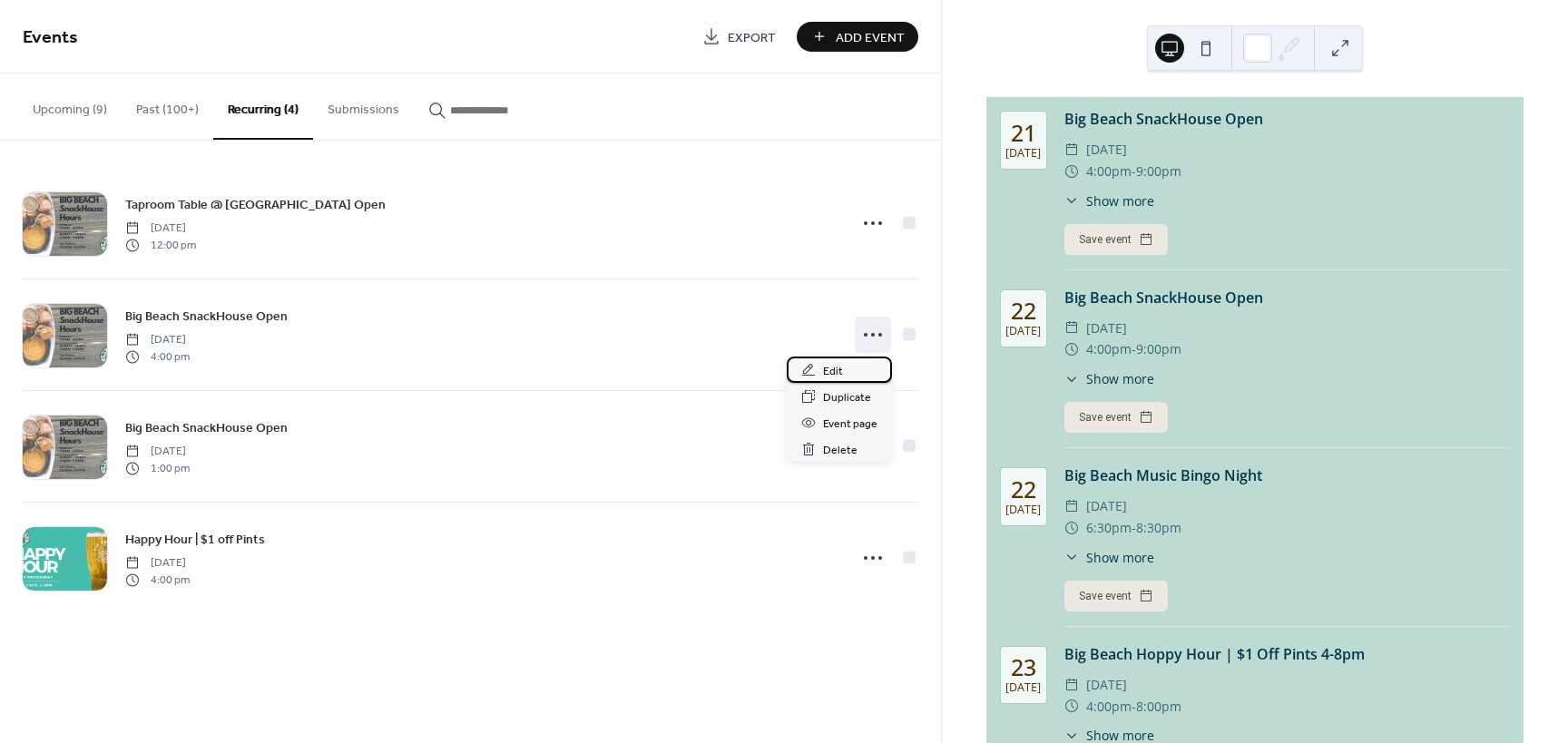 click on "Edit" at bounding box center (833, 371) 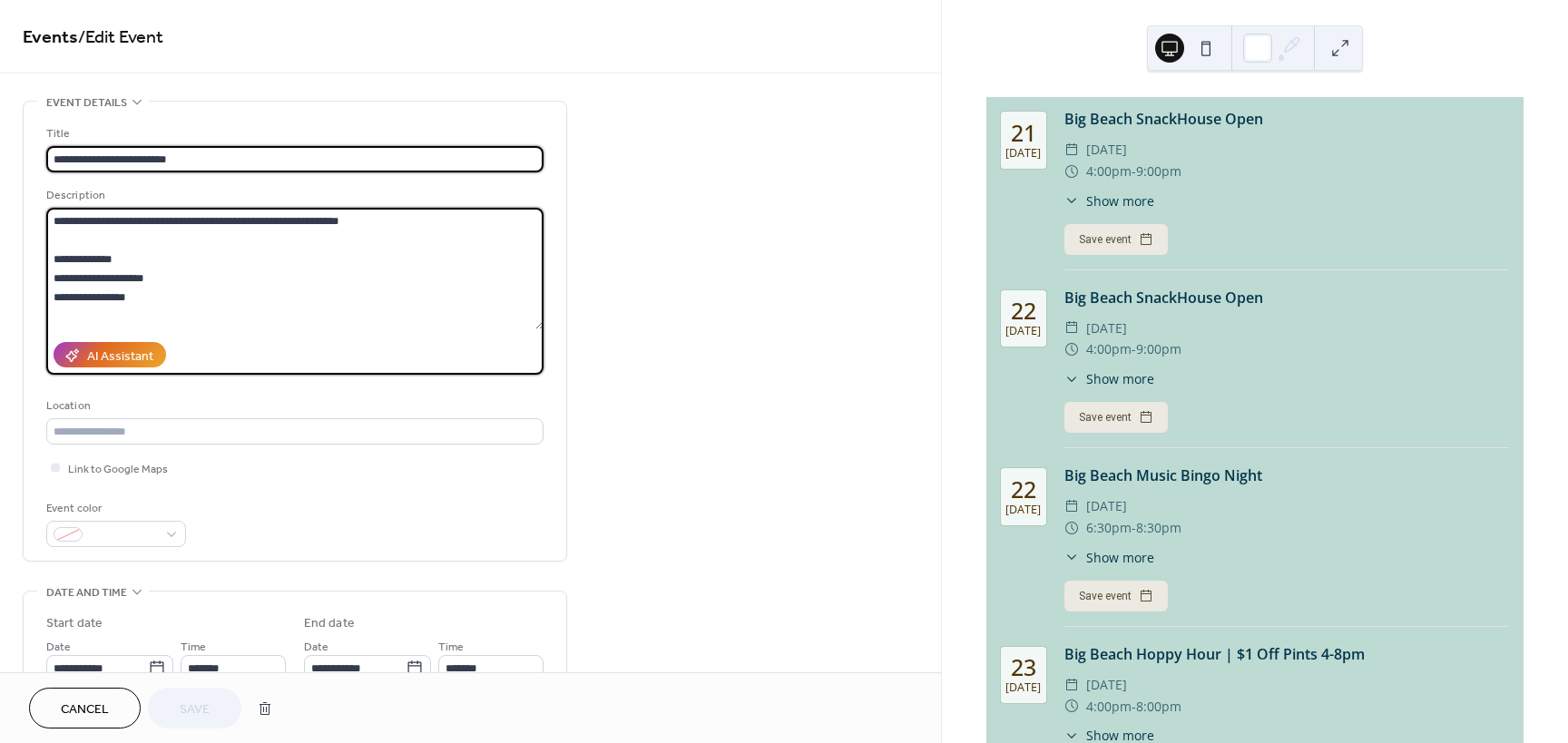 click on "**********" at bounding box center (295, 269) 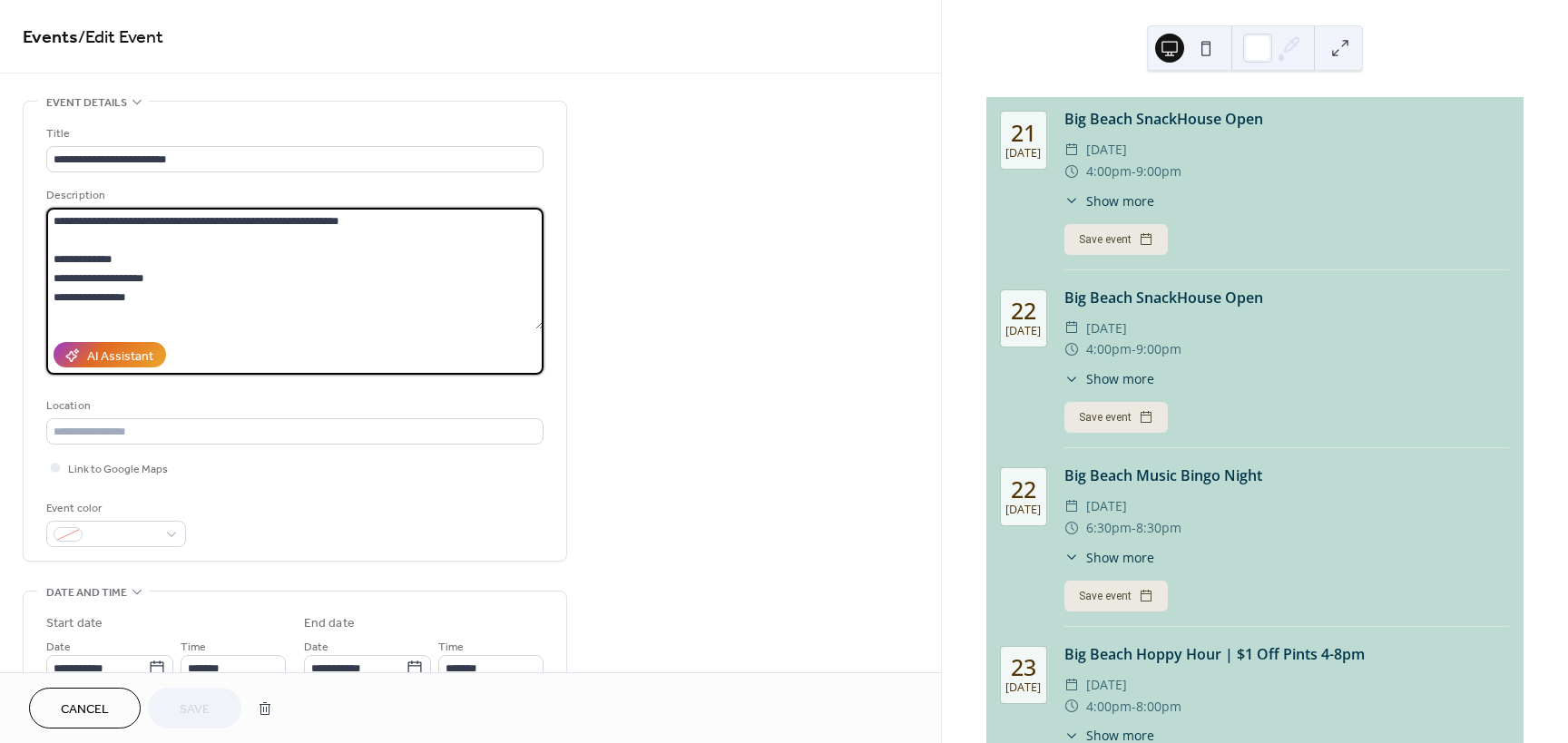 click on "**********" at bounding box center [295, 269] 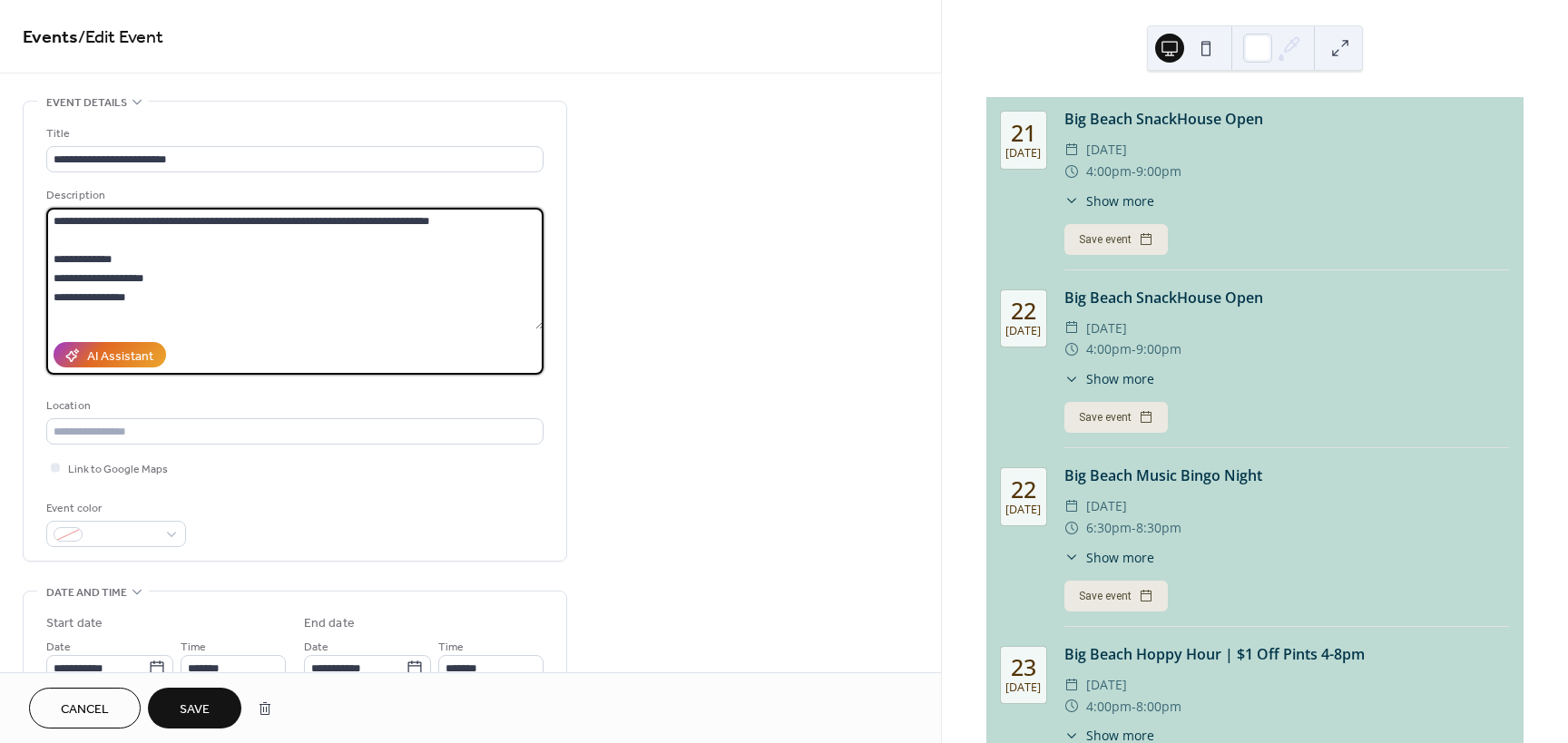 type on "**********" 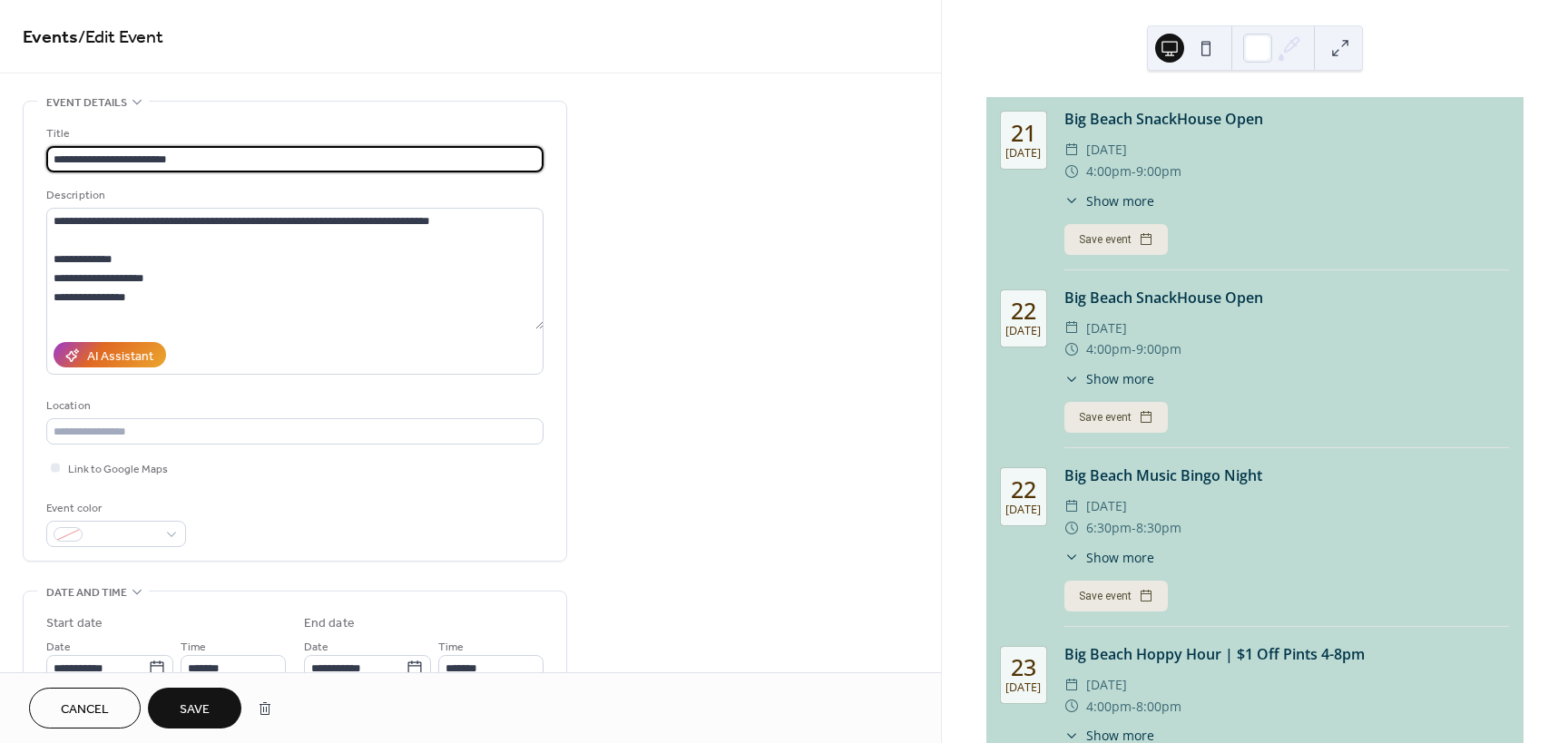 drag, startPoint x: 161, startPoint y: 157, endPoint x: 14, endPoint y: 158, distance: 147.0034 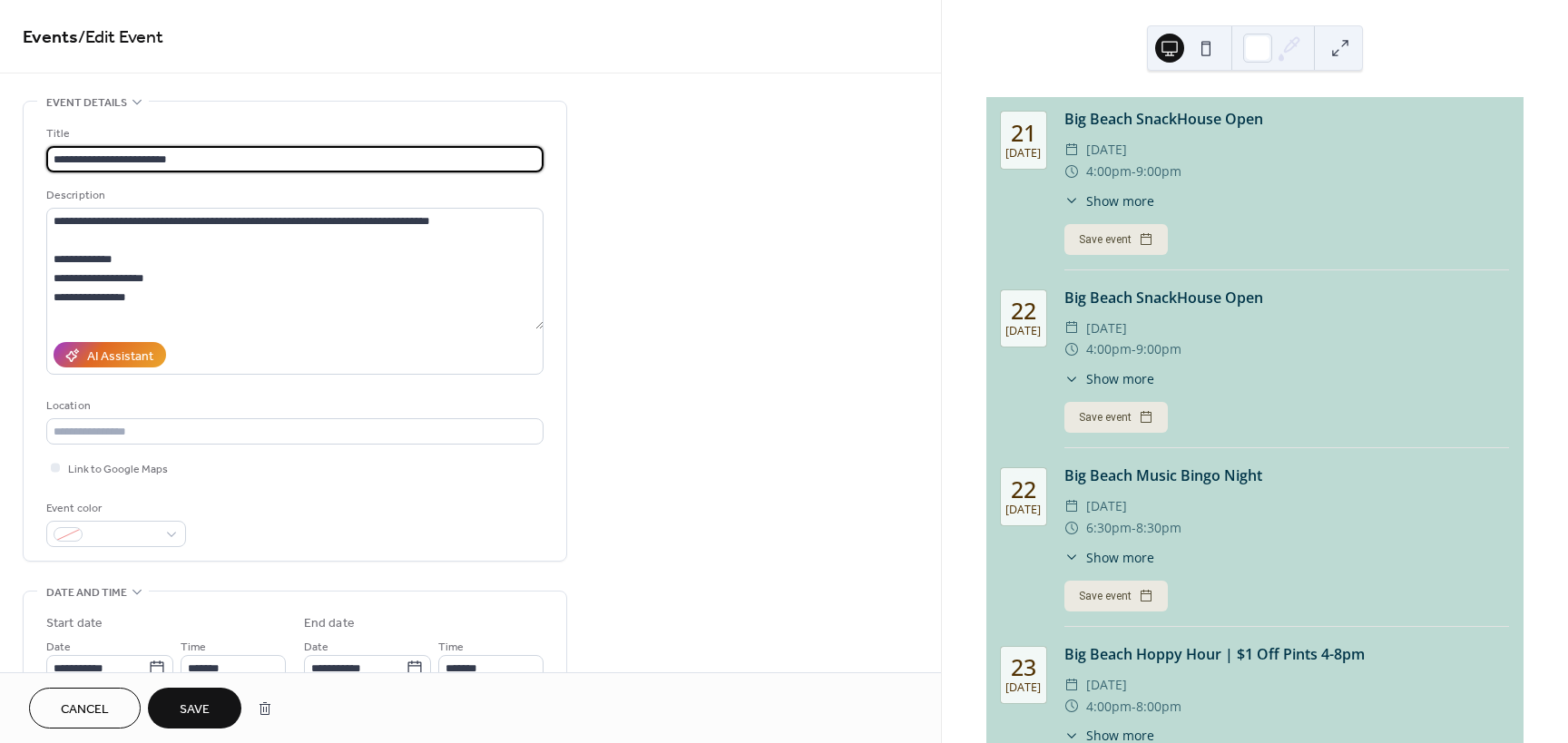 click on "**********" at bounding box center (470, 811) 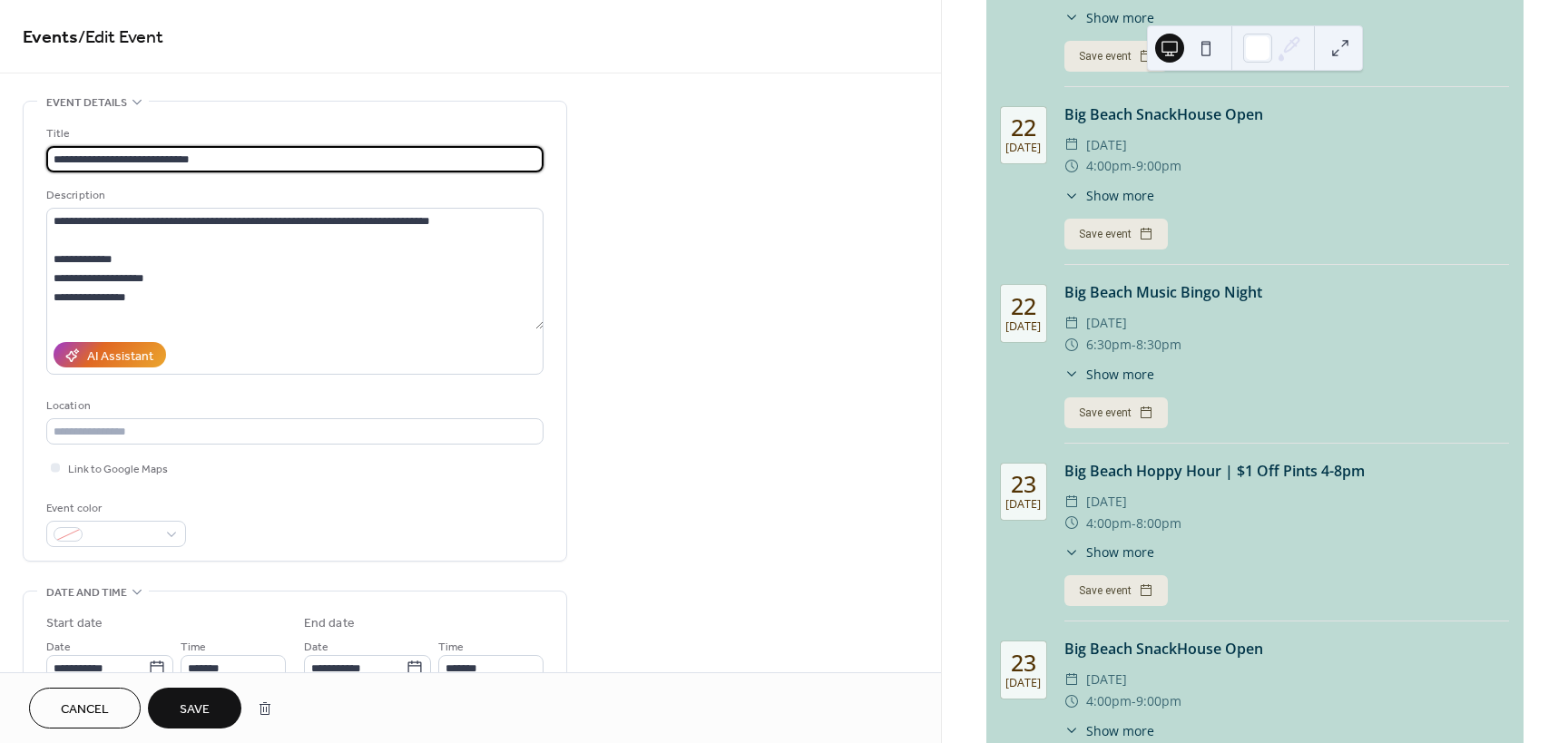 scroll, scrollTop: 0, scrollLeft: 0, axis: both 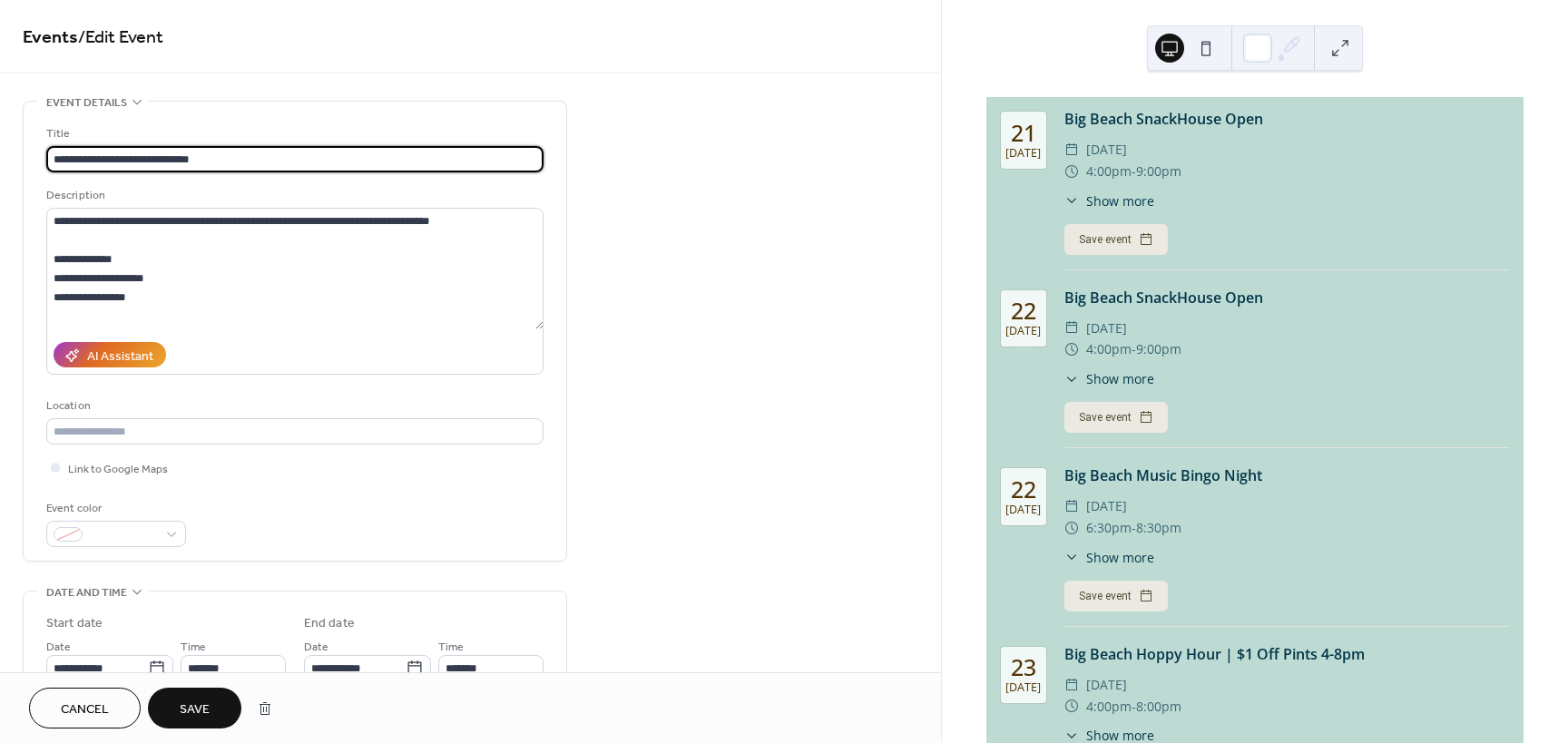 type on "**********" 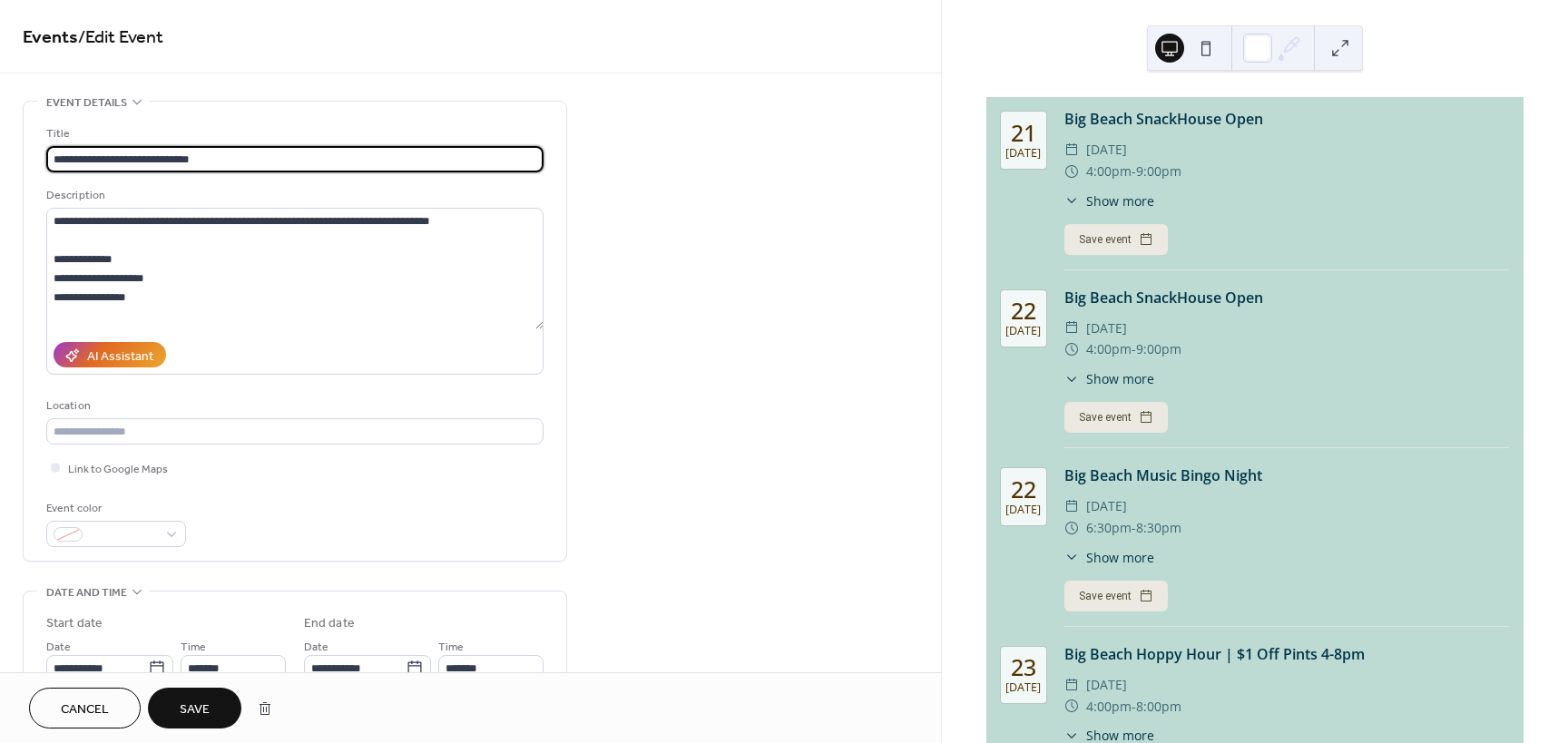 click on "Save" at bounding box center (194, 709) 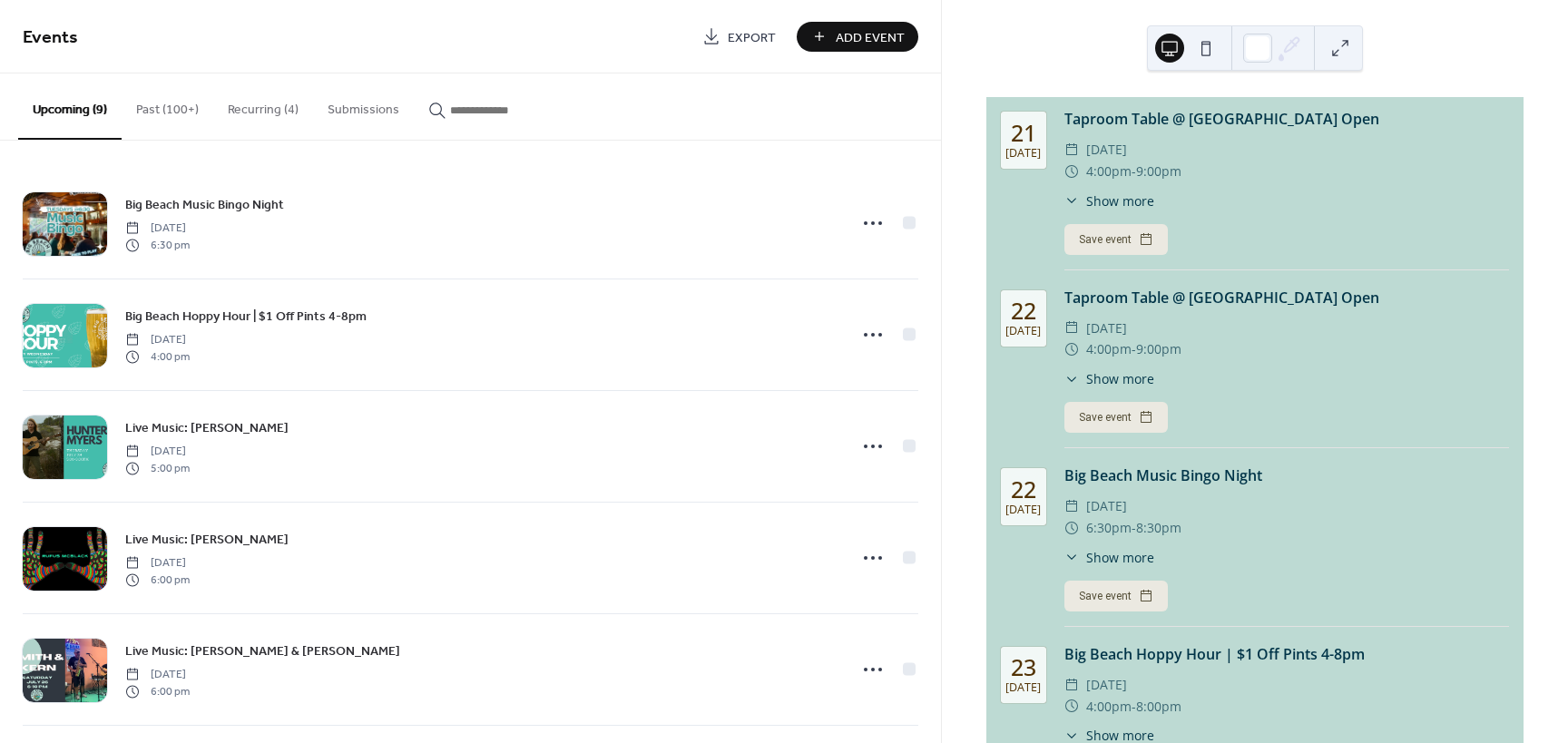 click on "Recurring (4)" at bounding box center (263, 105) 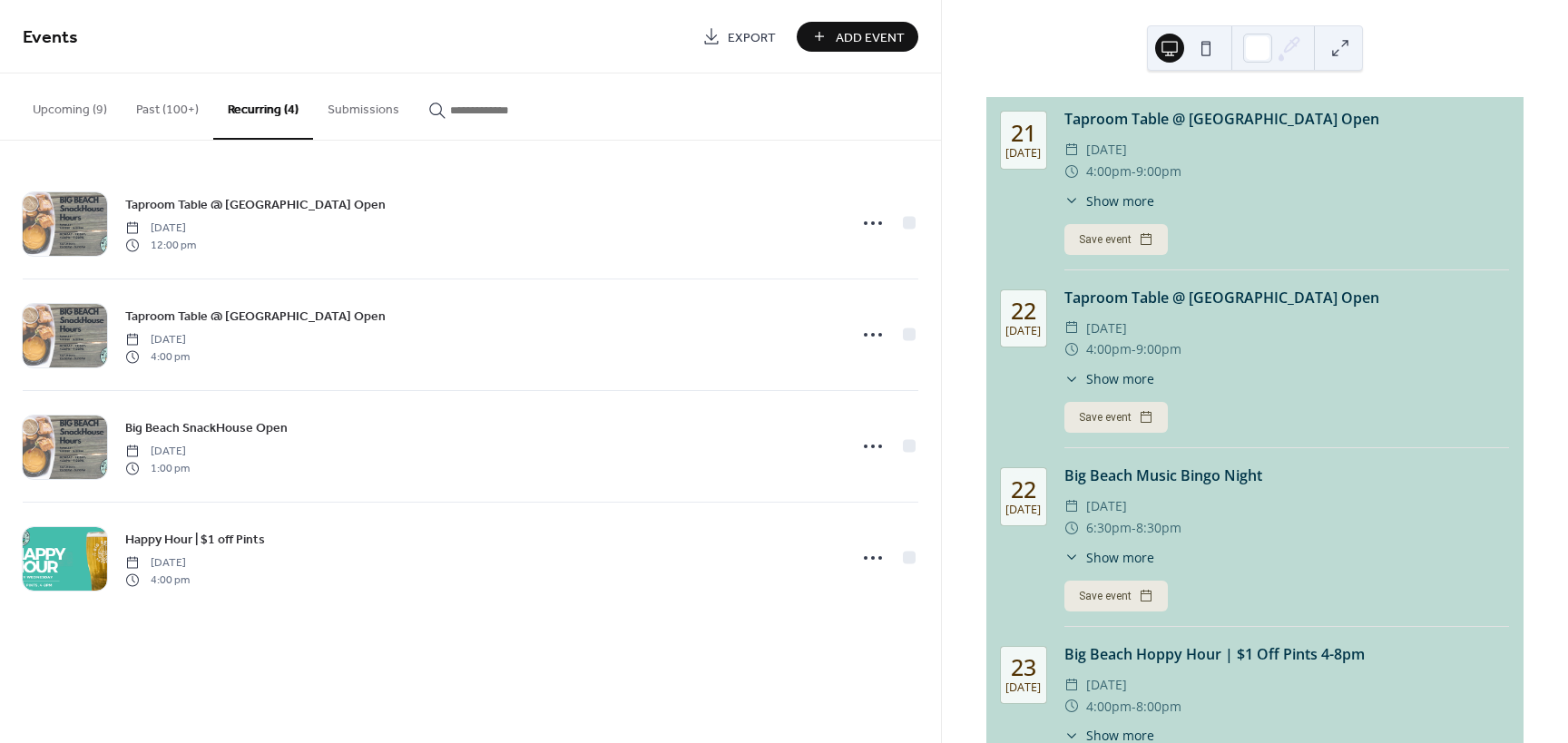 click 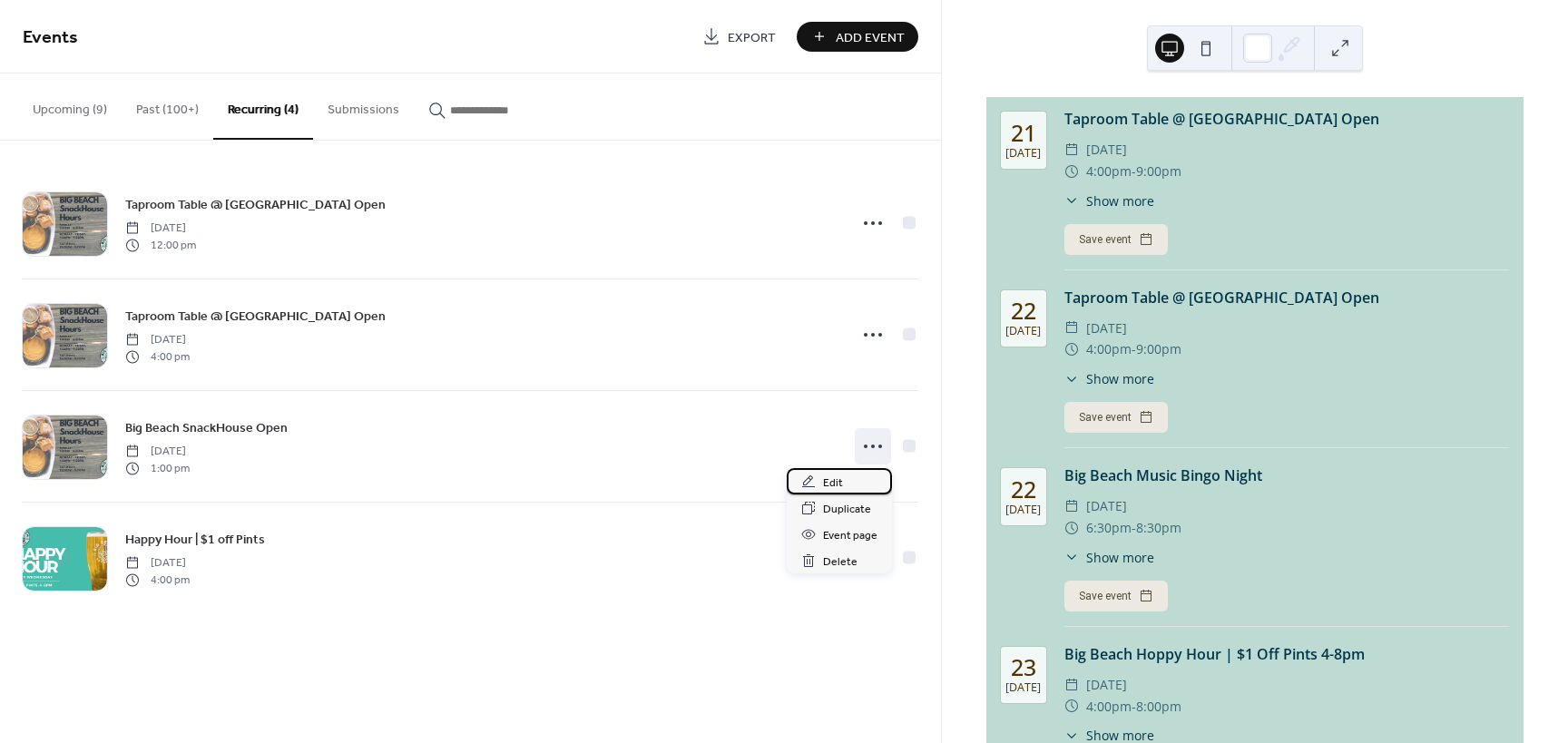 click on "Edit" at bounding box center [833, 483] 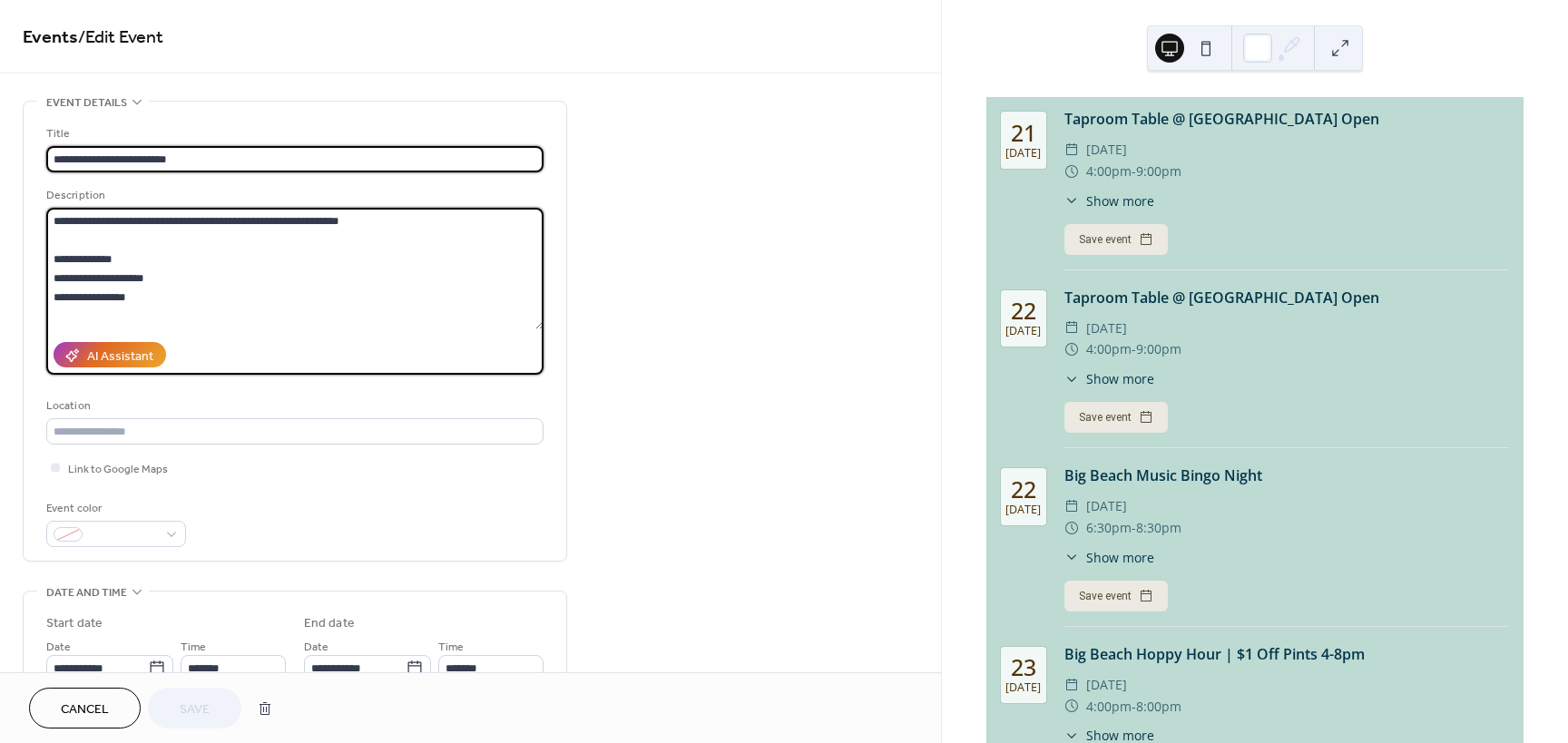 click on "**********" at bounding box center (295, 269) 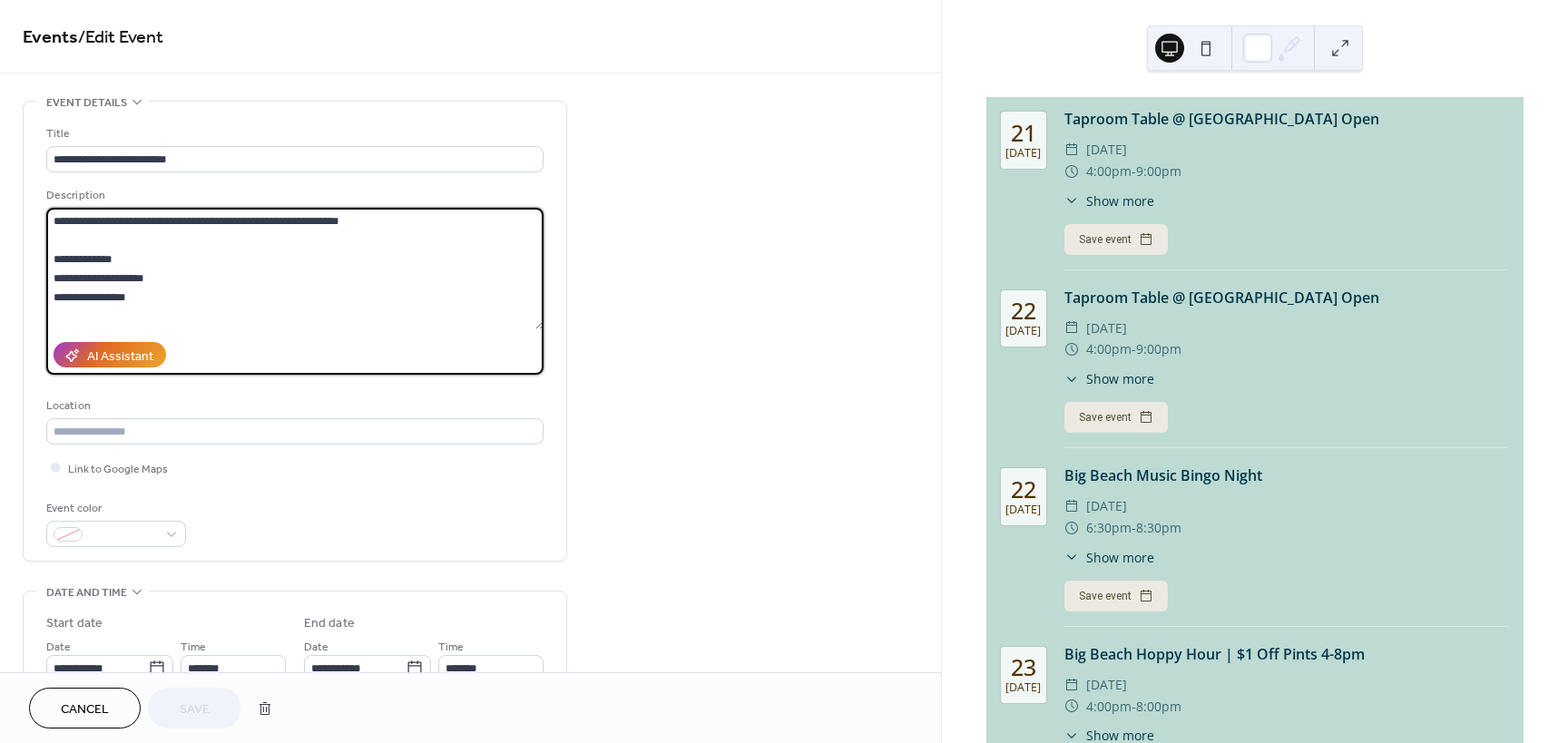 click on "**********" at bounding box center [295, 269] 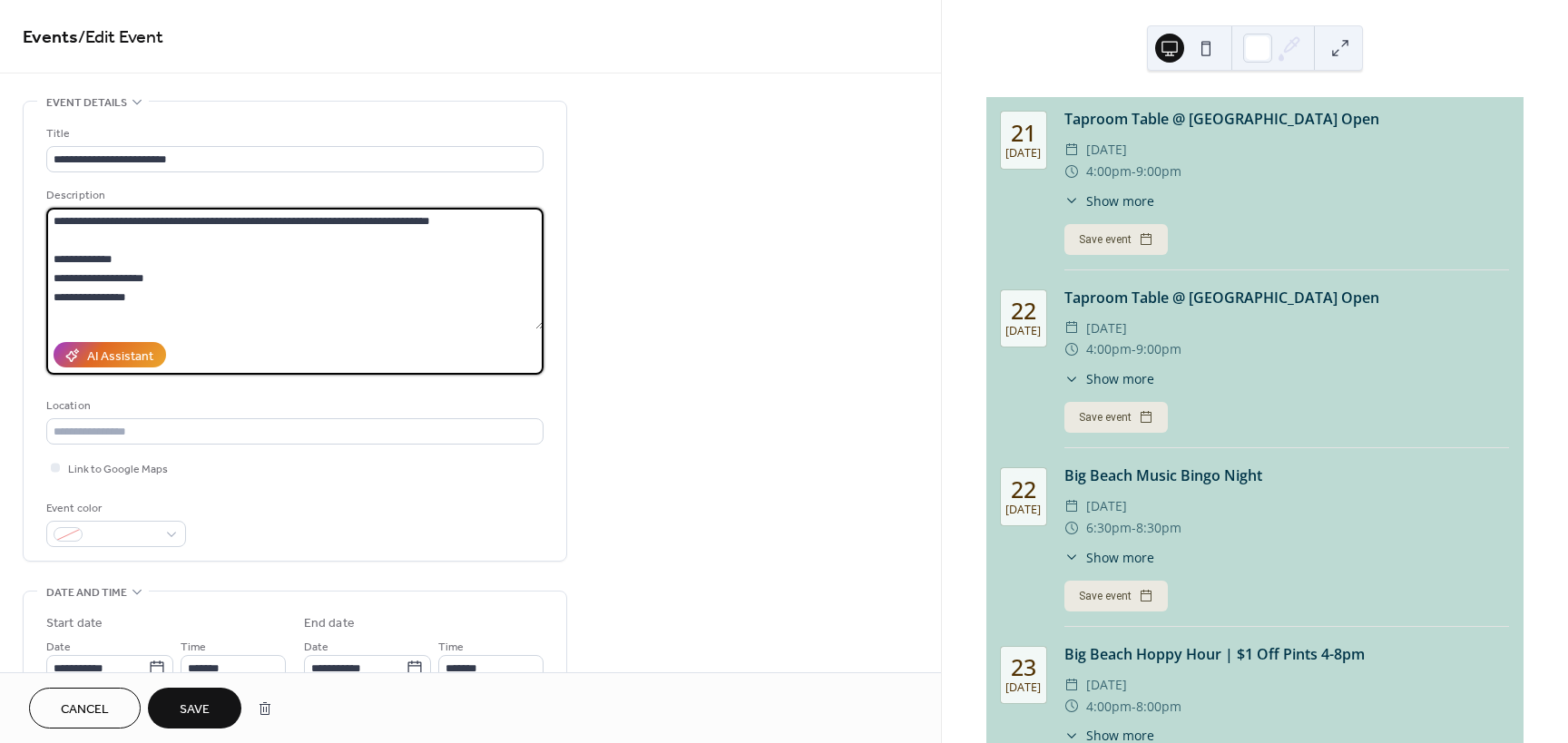 type on "**********" 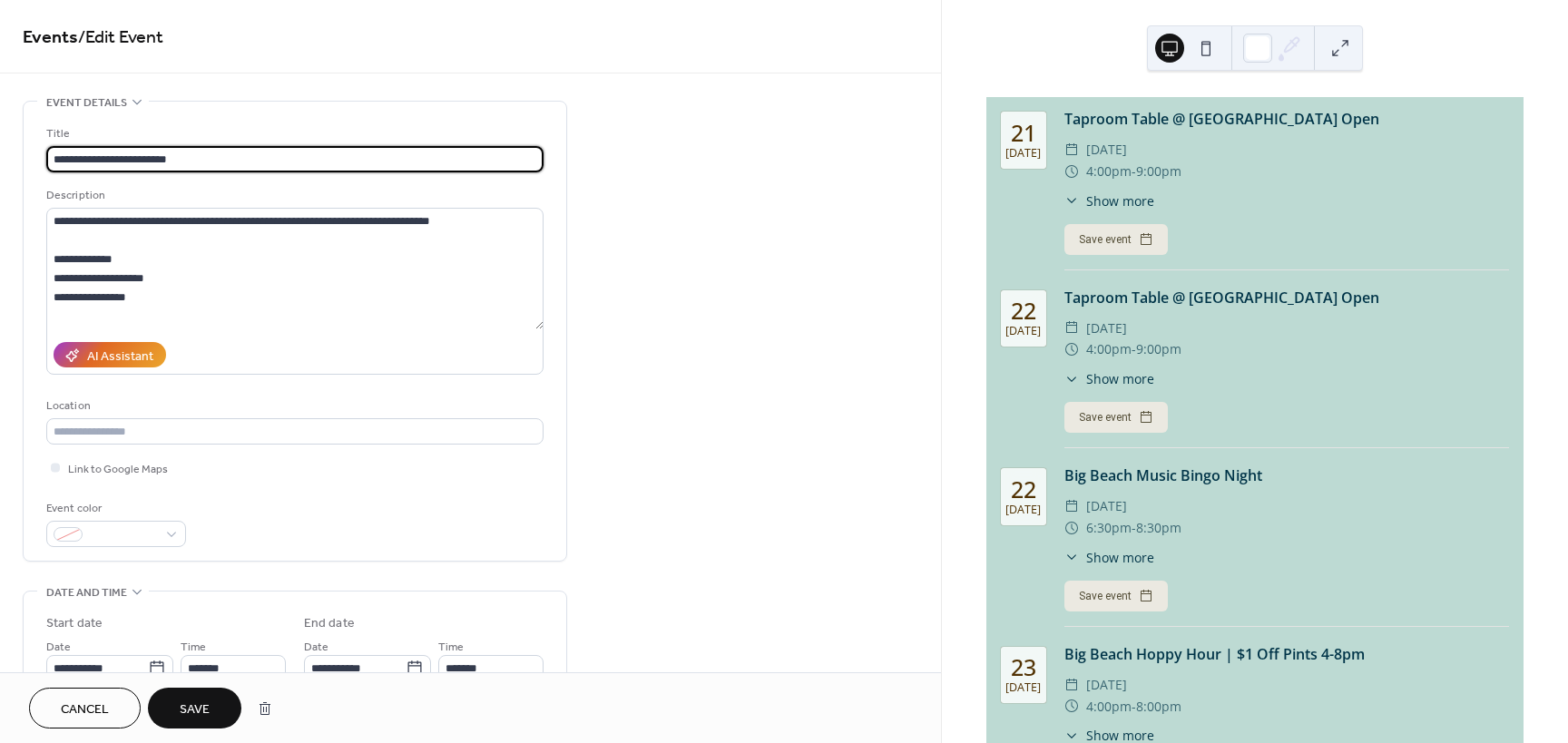 drag, startPoint x: 162, startPoint y: 159, endPoint x: 103, endPoint y: 157, distance: 59.0339 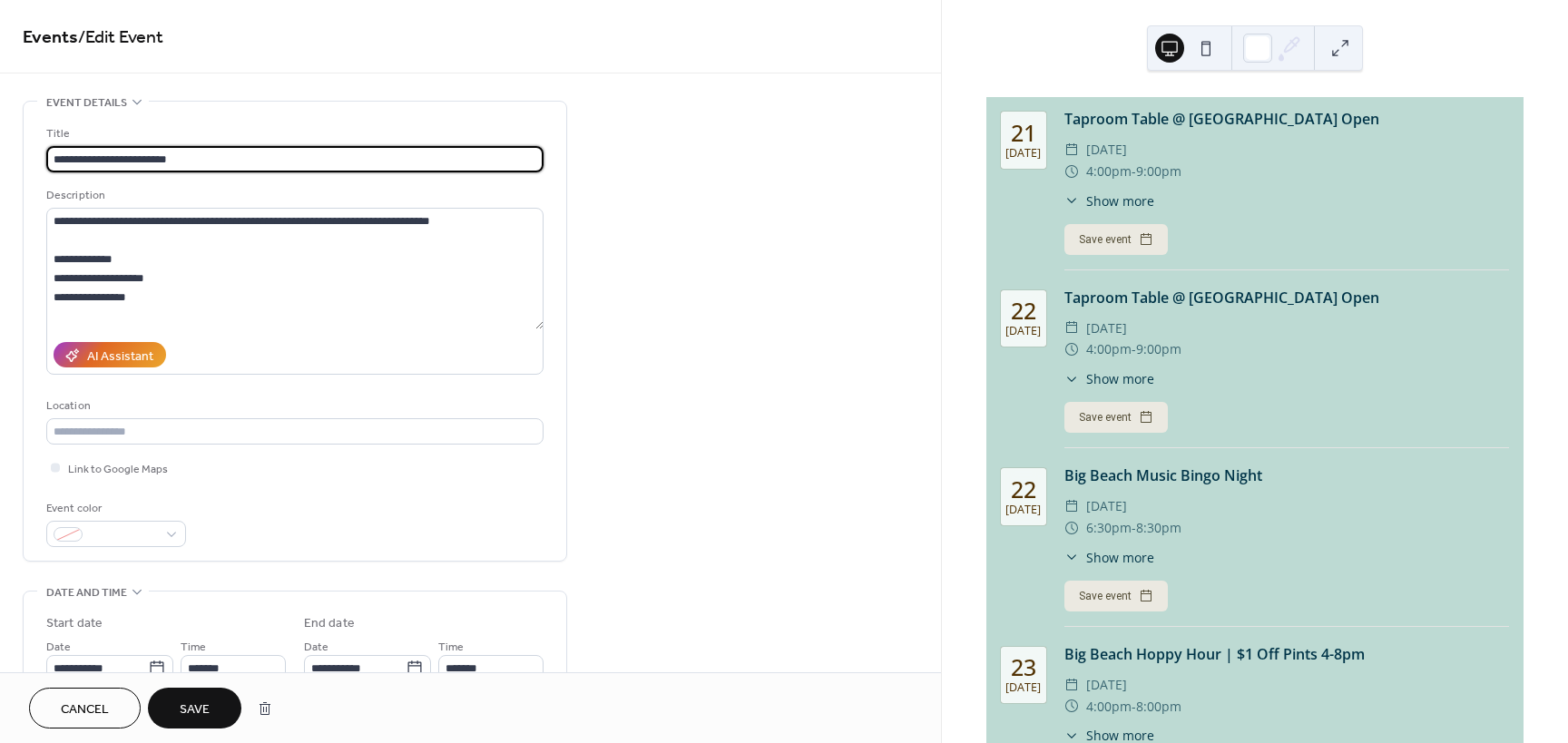 click on "**********" at bounding box center [295, 159] 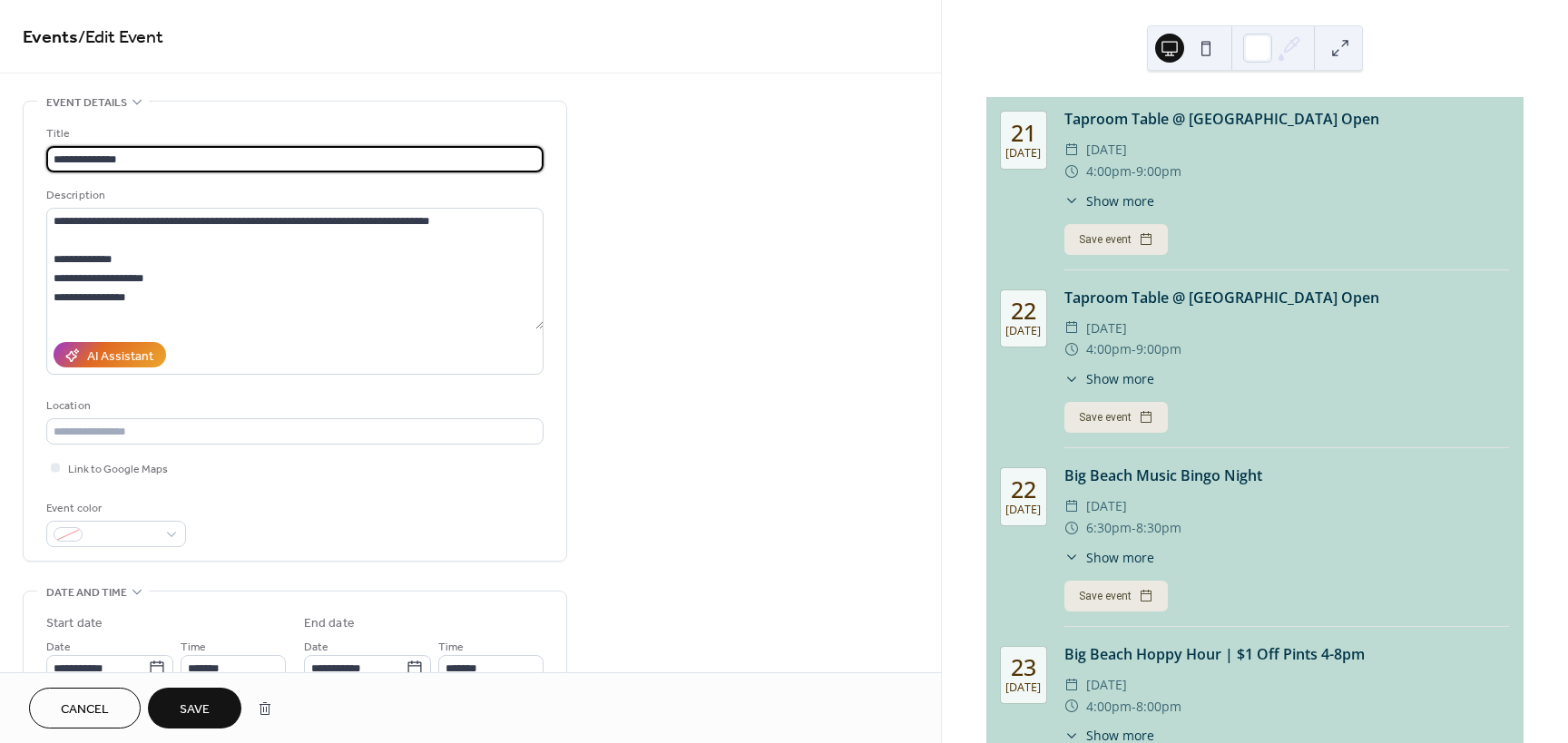 click on "**********" at bounding box center [295, 159] 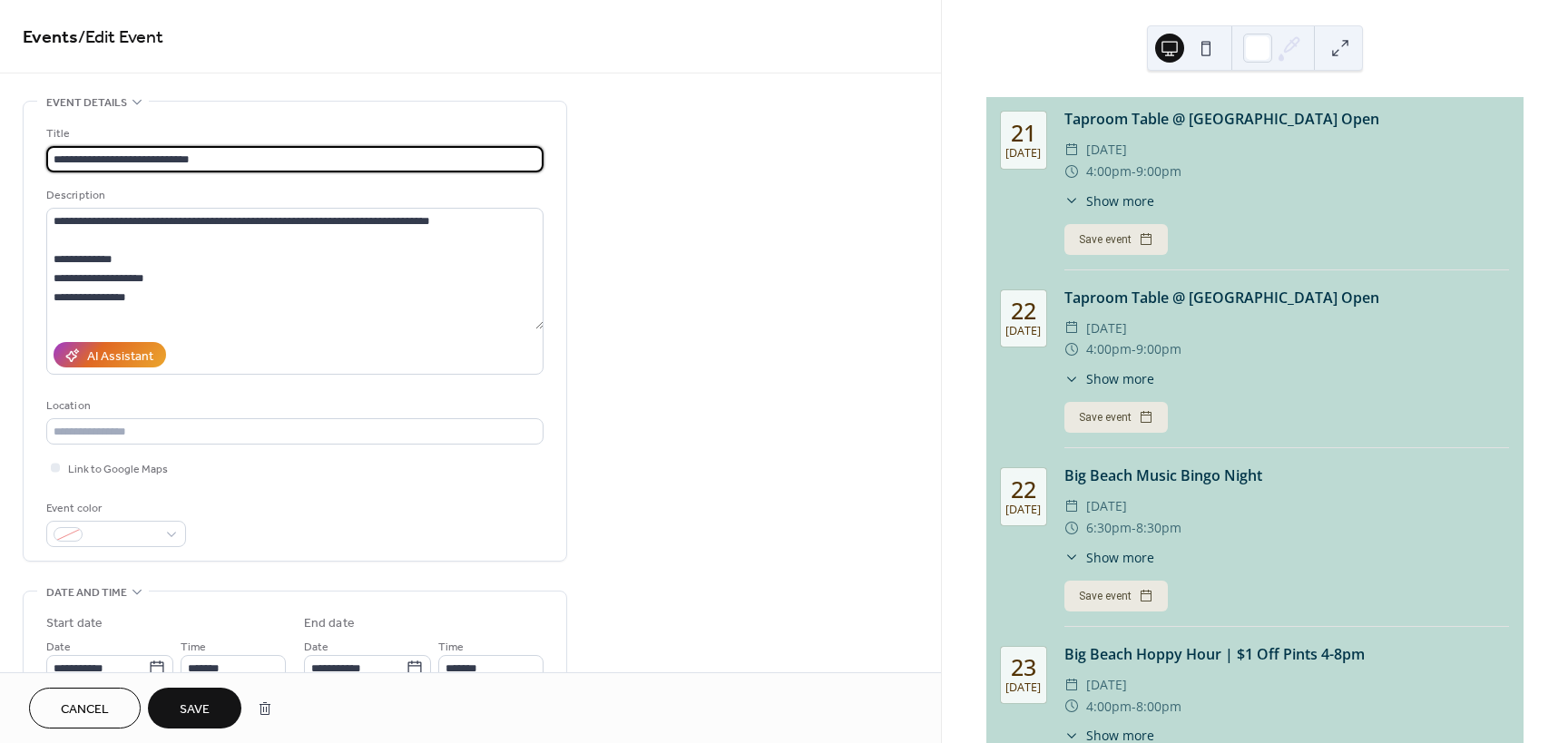 type on "**********" 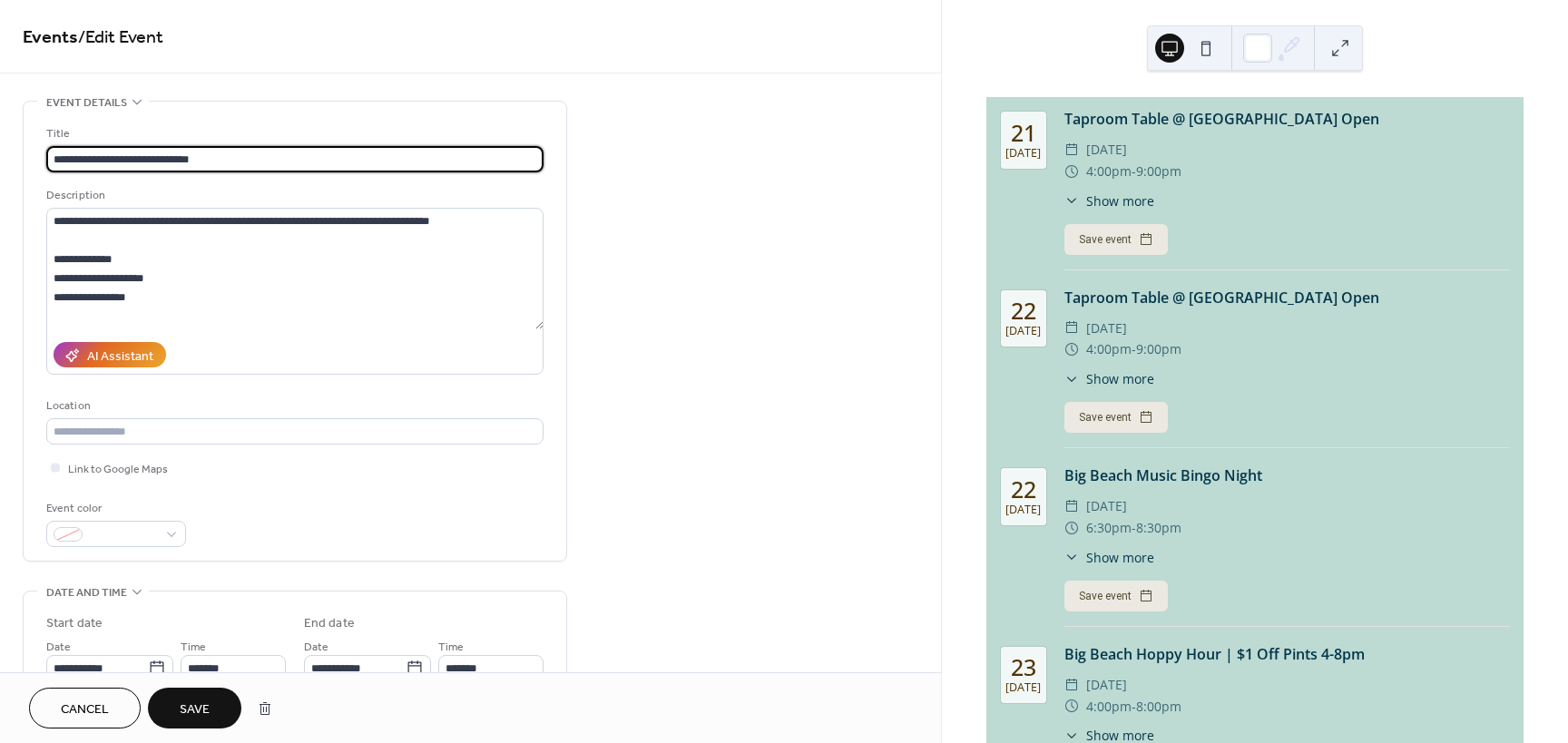click on "Save" at bounding box center (194, 709) 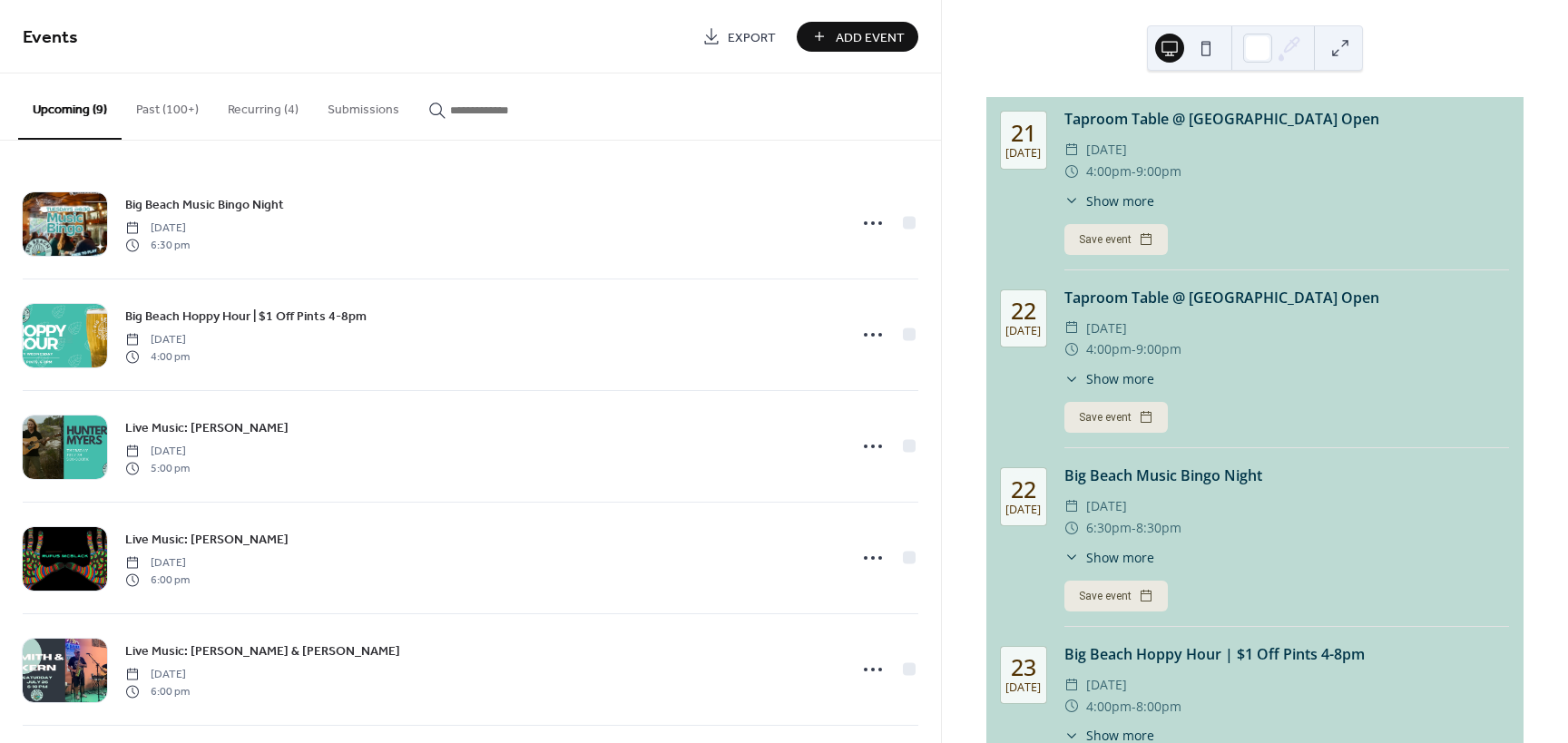 scroll, scrollTop: 0, scrollLeft: 0, axis: both 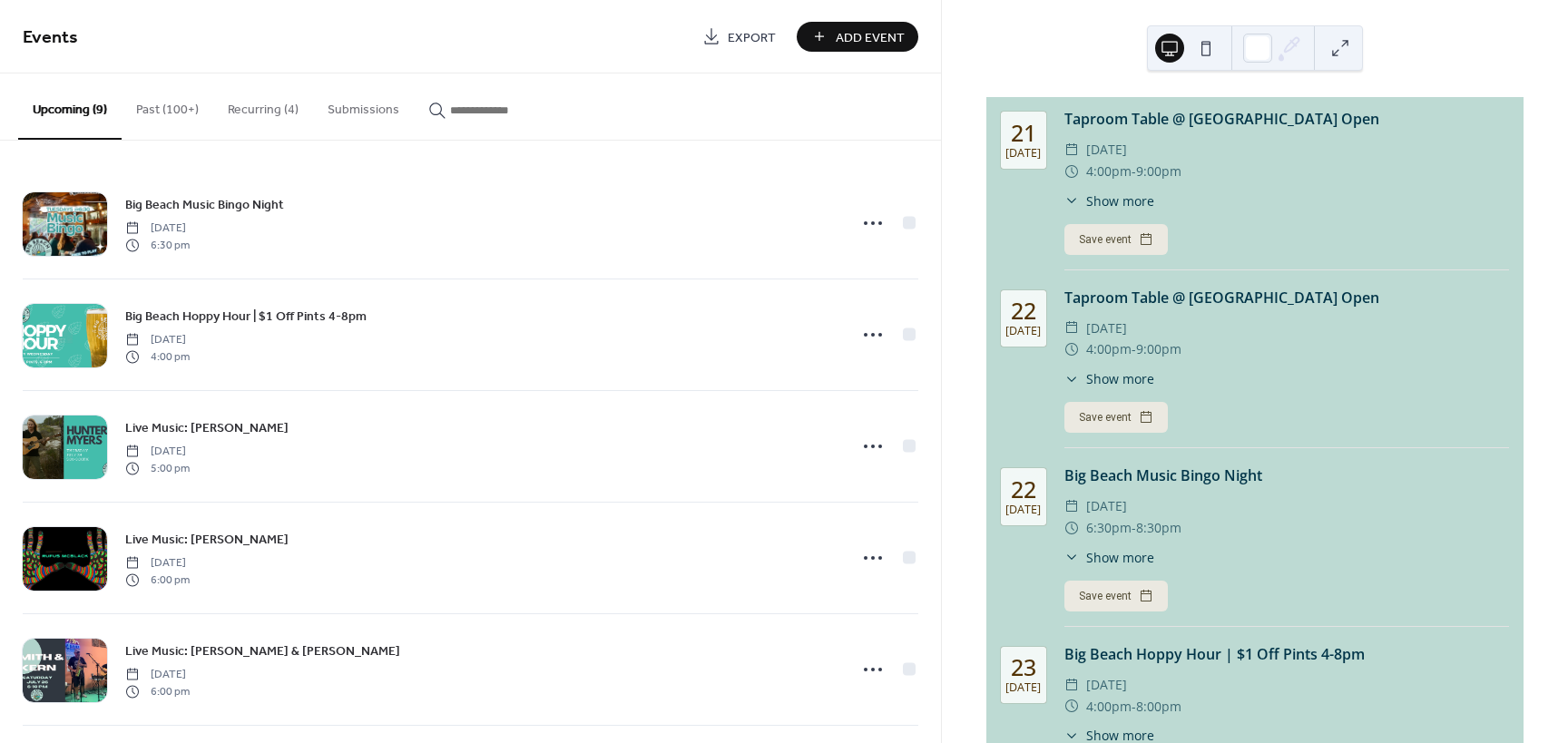 click on "Add Event" at bounding box center (858, 36) 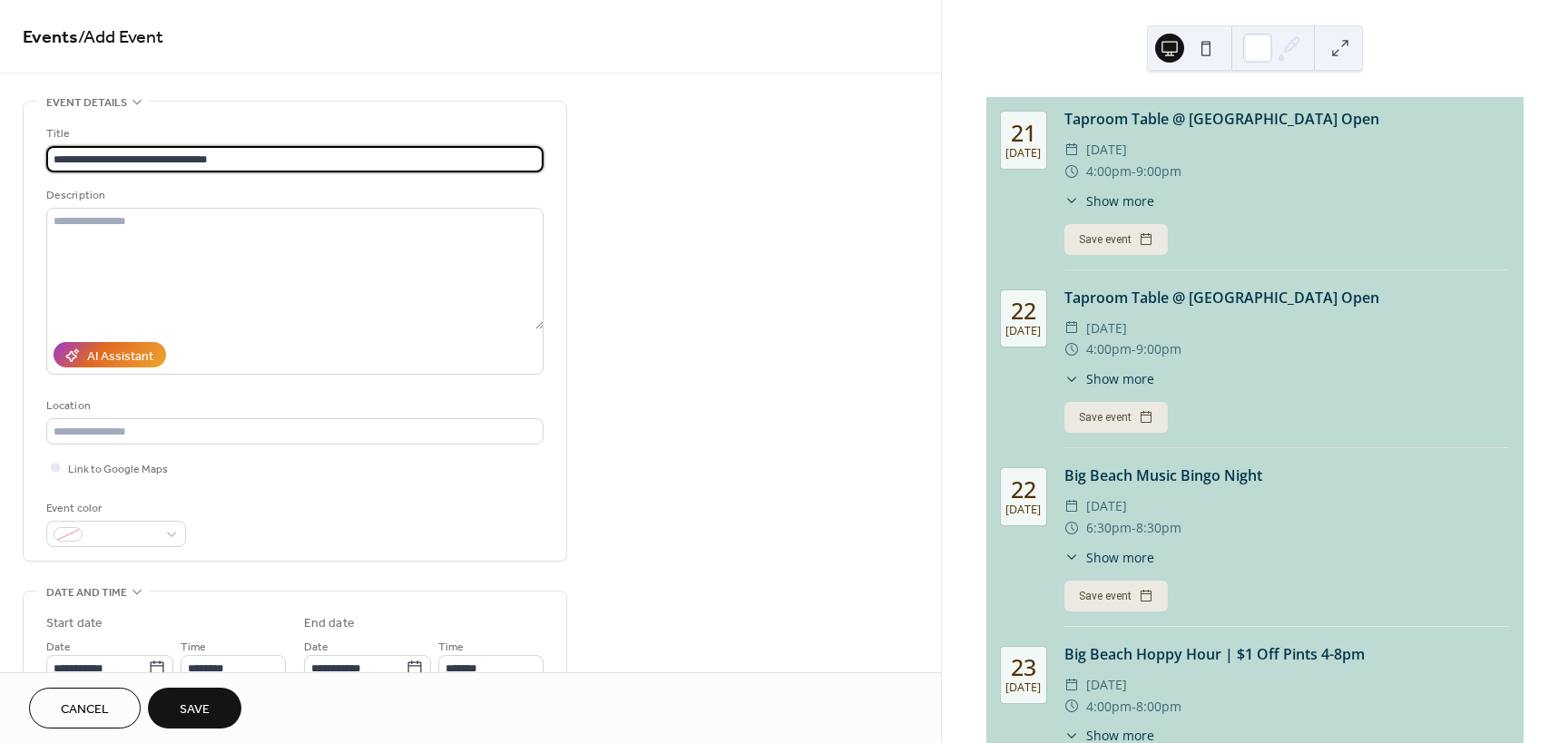 type on "**********" 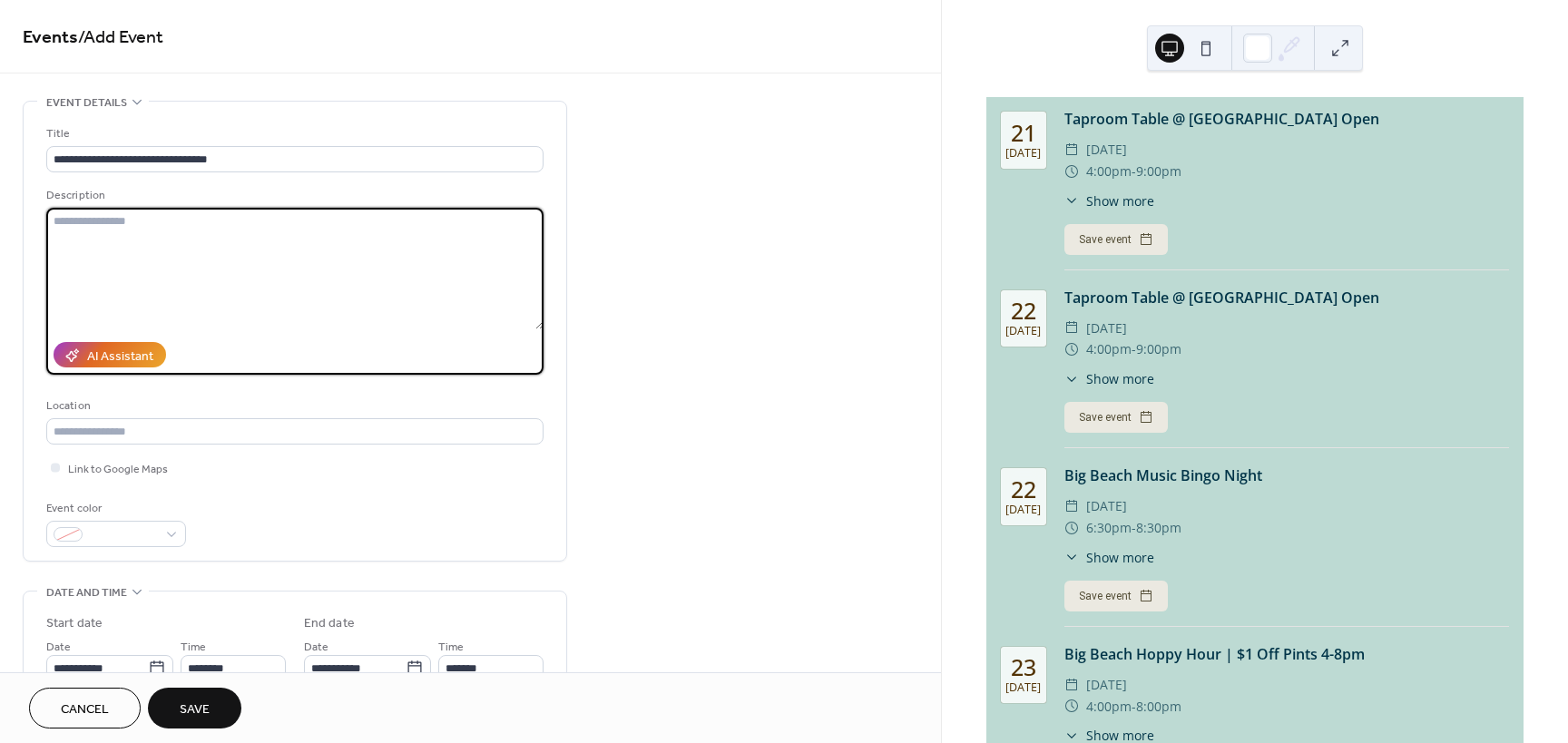 click at bounding box center [295, 269] 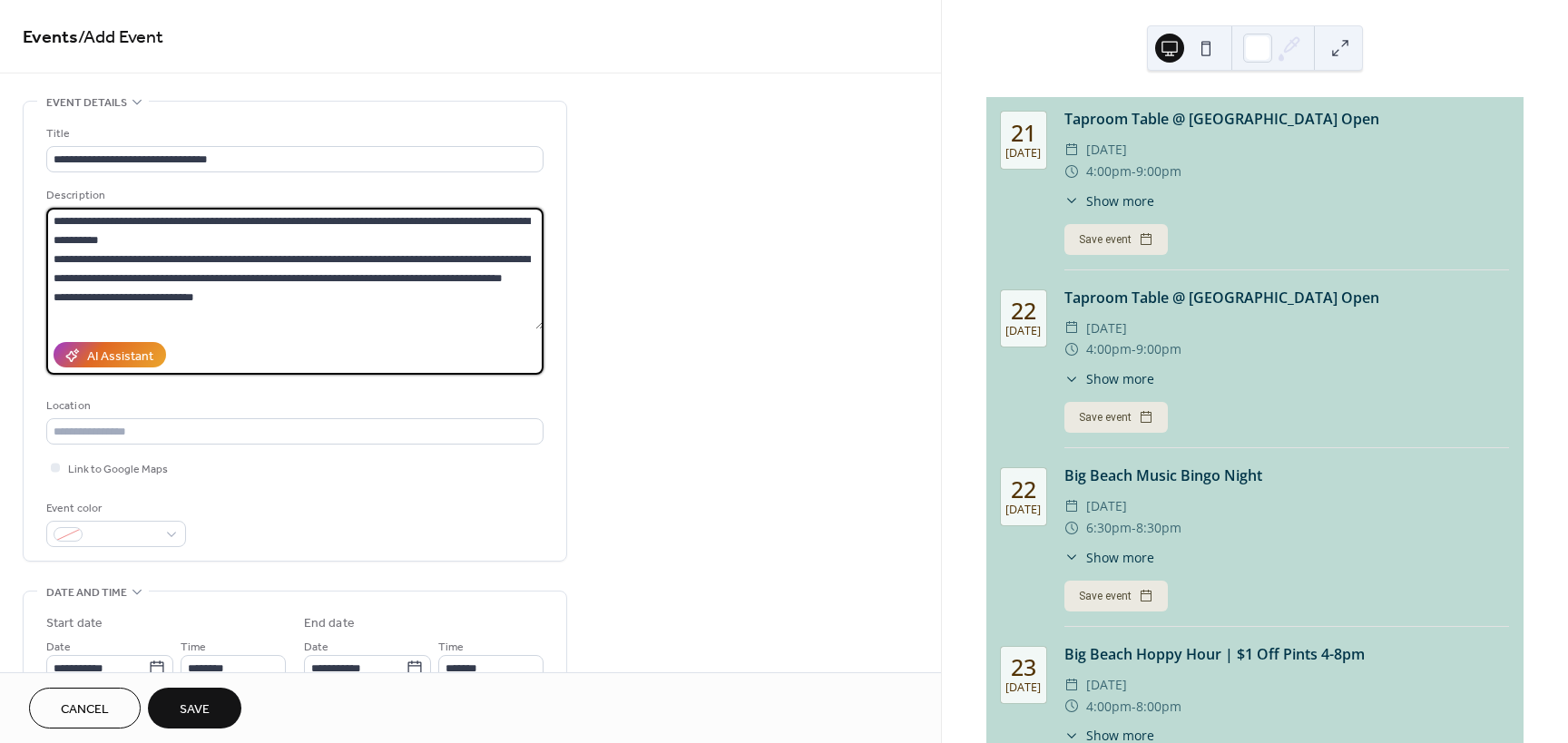 click on "**********" at bounding box center [295, 269] 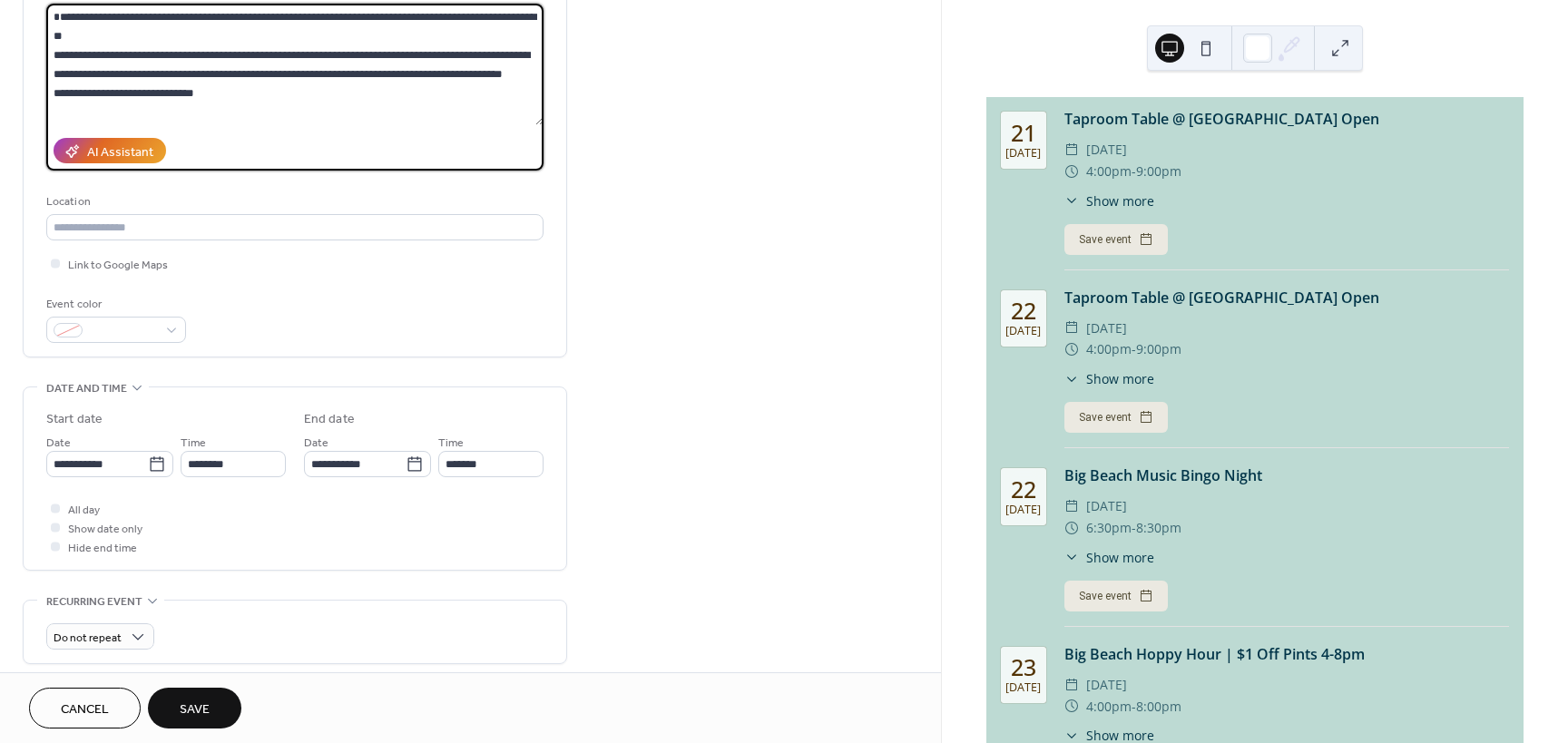 scroll, scrollTop: 272, scrollLeft: 0, axis: vertical 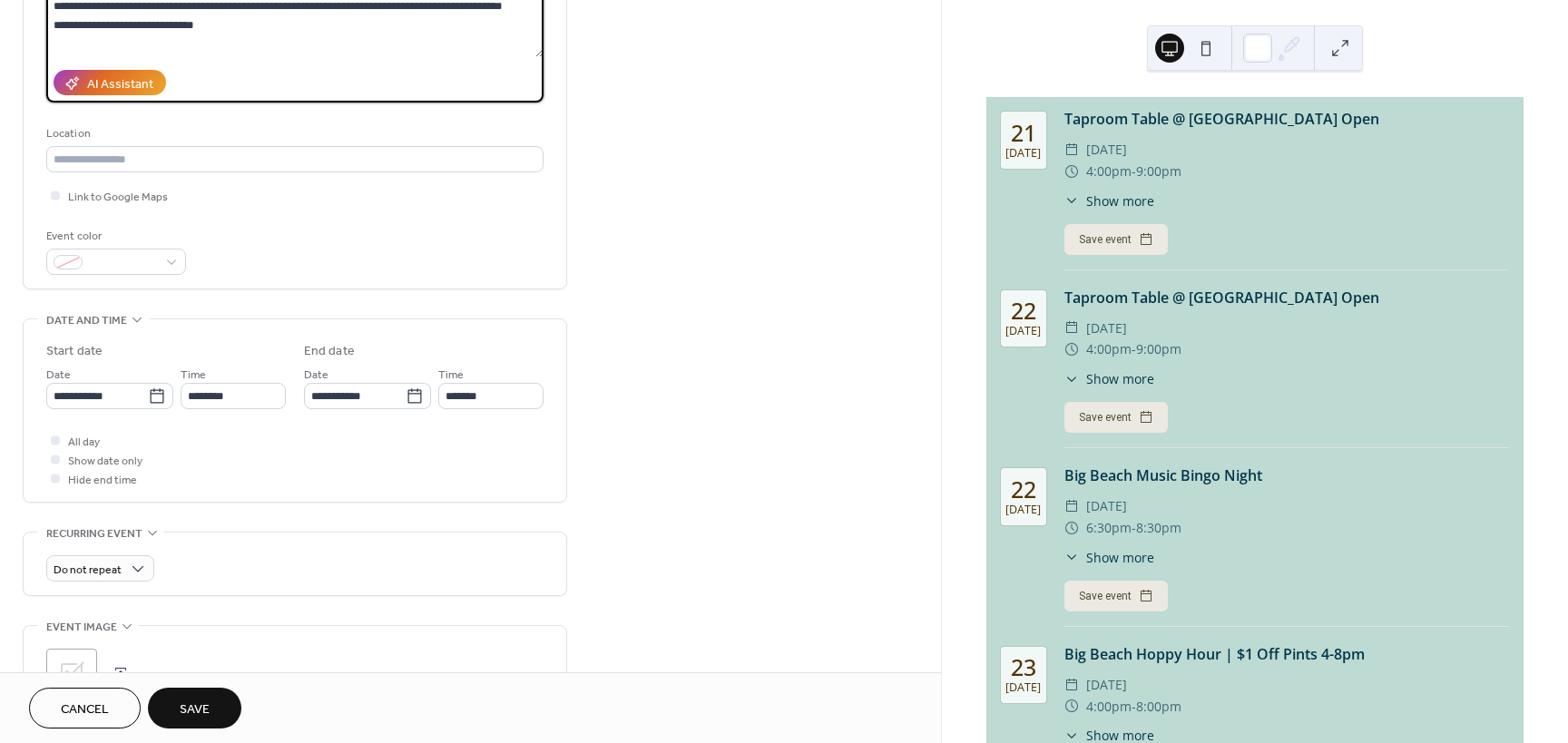 type on "**********" 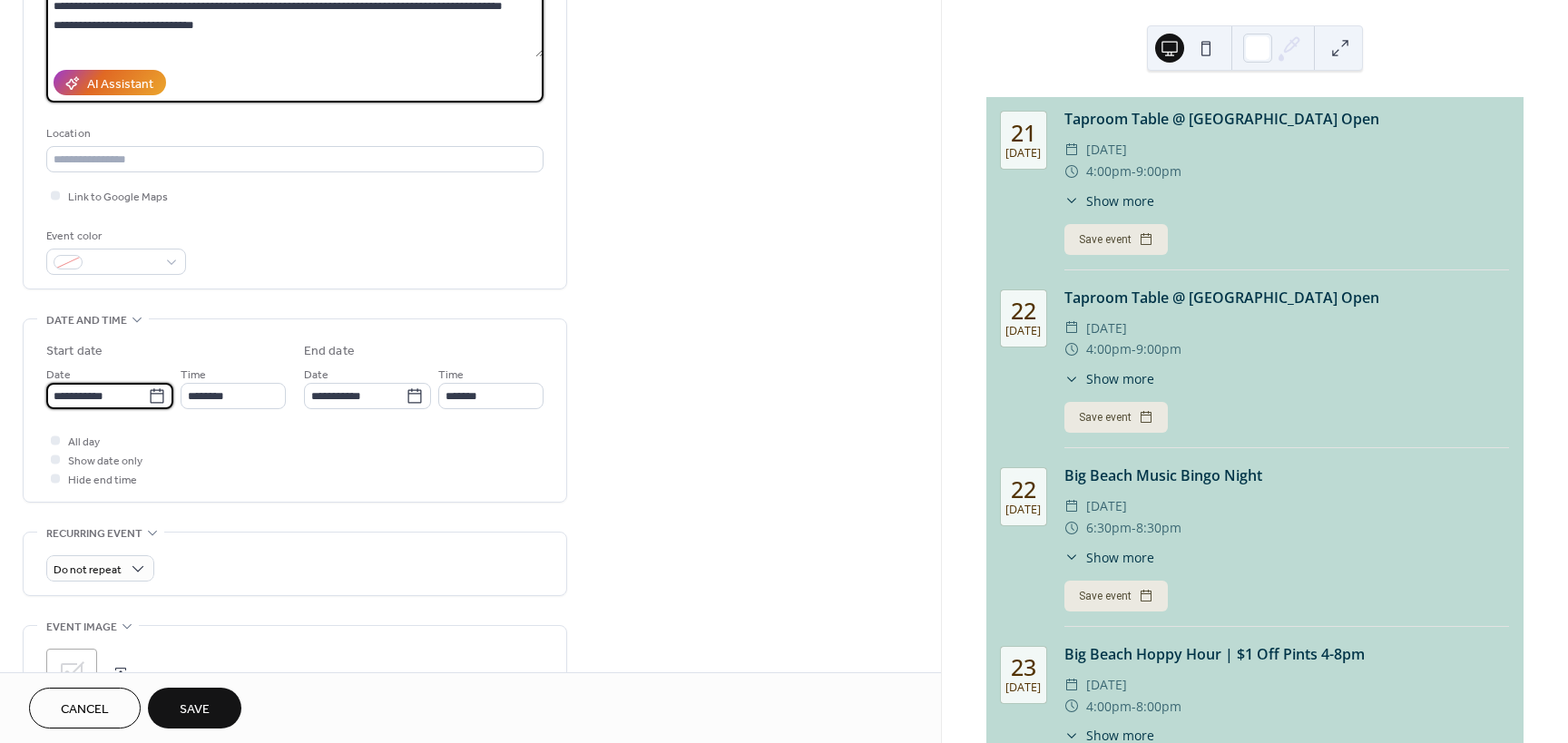 click on "**********" at bounding box center (97, 396) 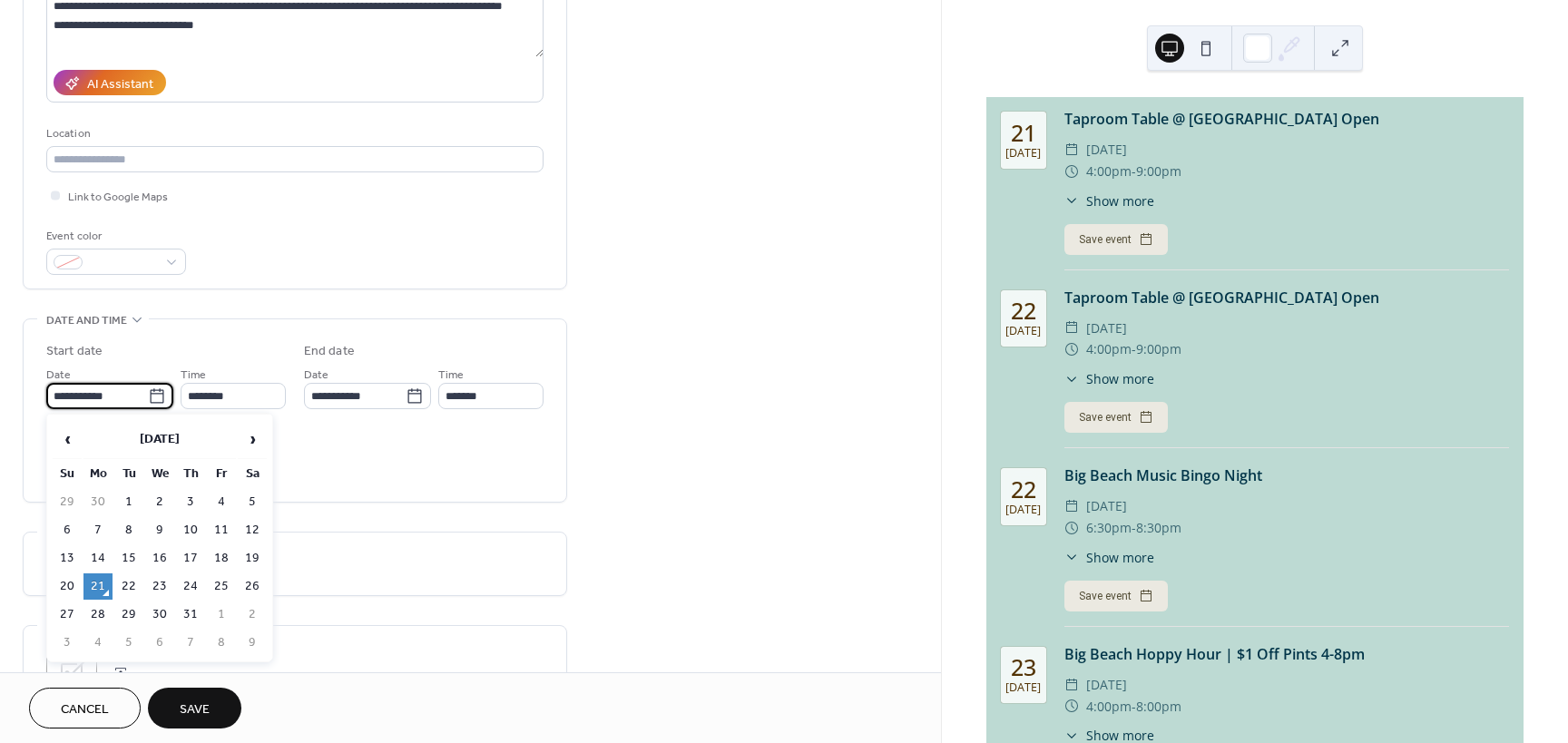 drag, startPoint x: 218, startPoint y: 580, endPoint x: 245, endPoint y: 464, distance: 119.1008 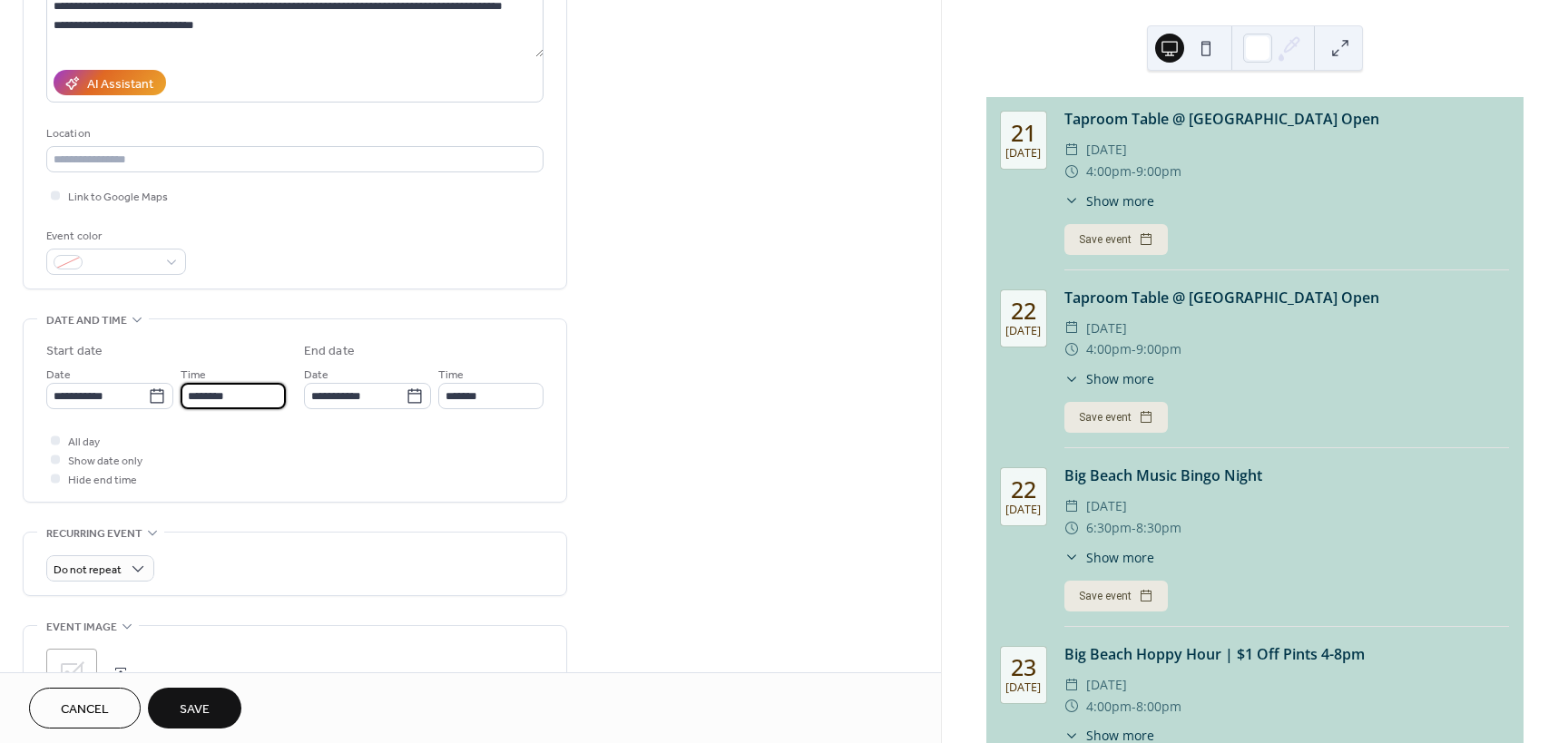 click on "********" at bounding box center [233, 396] 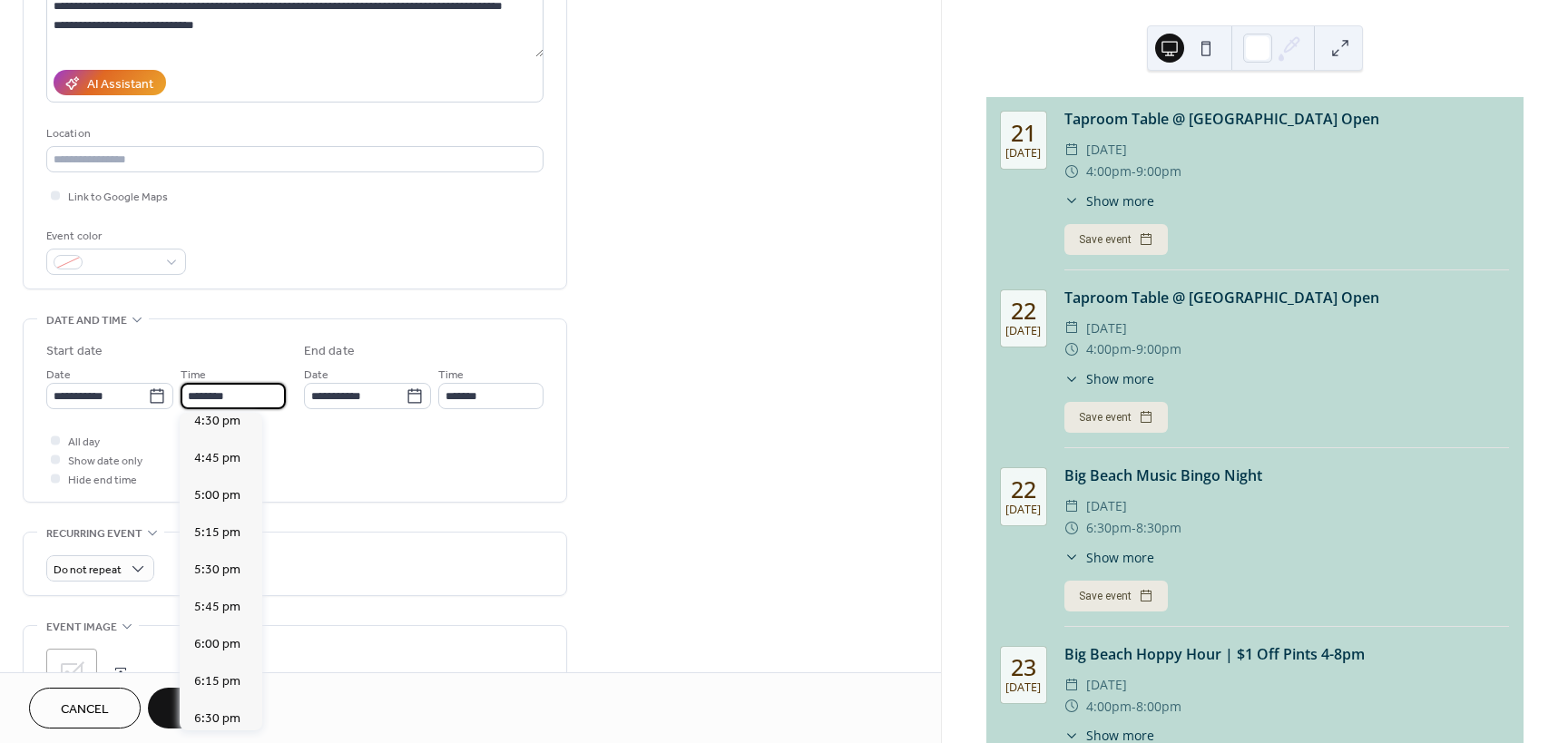 scroll, scrollTop: 2511, scrollLeft: 0, axis: vertical 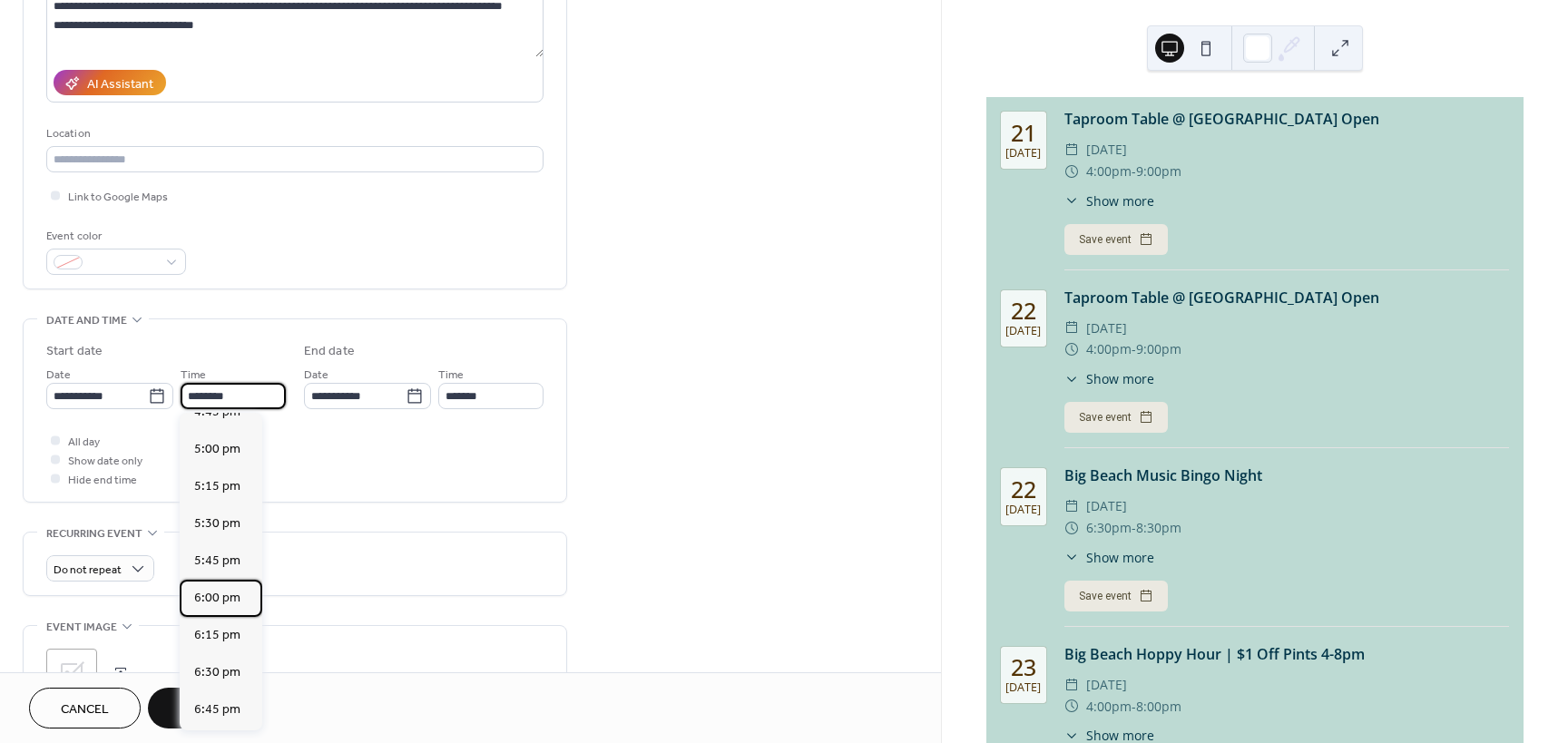 click on "6:00 pm" at bounding box center (217, 598) 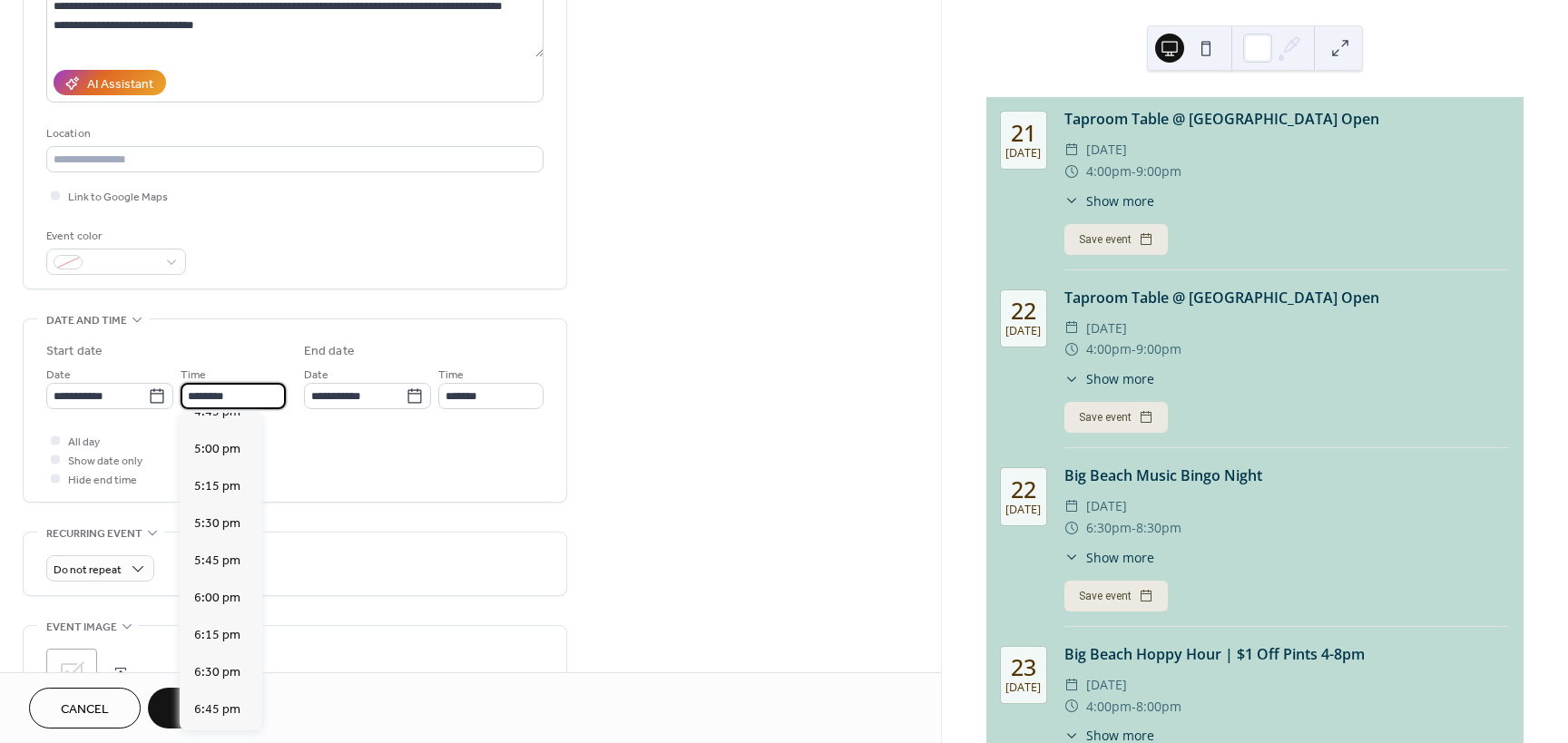 type on "*******" 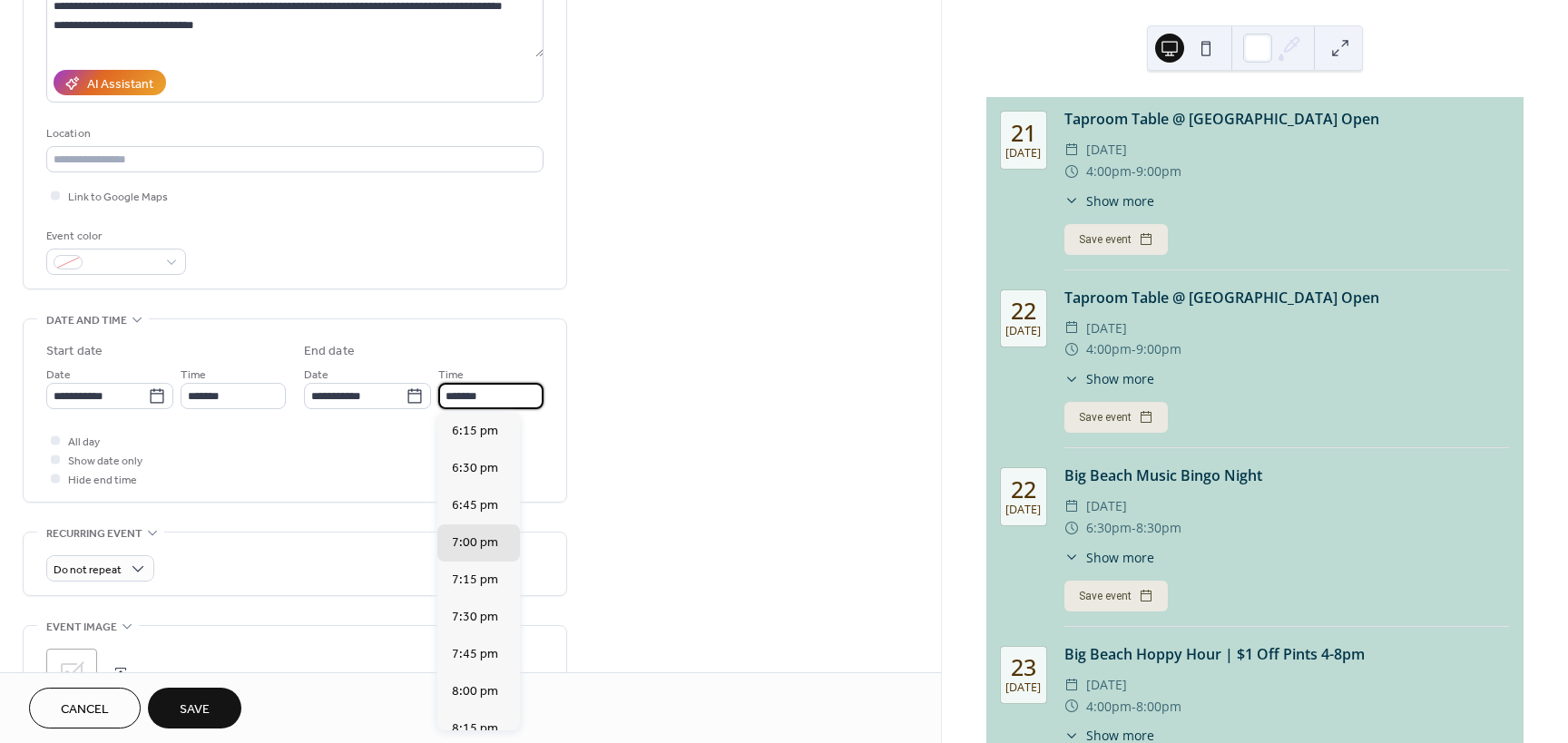 click on "*******" at bounding box center [491, 396] 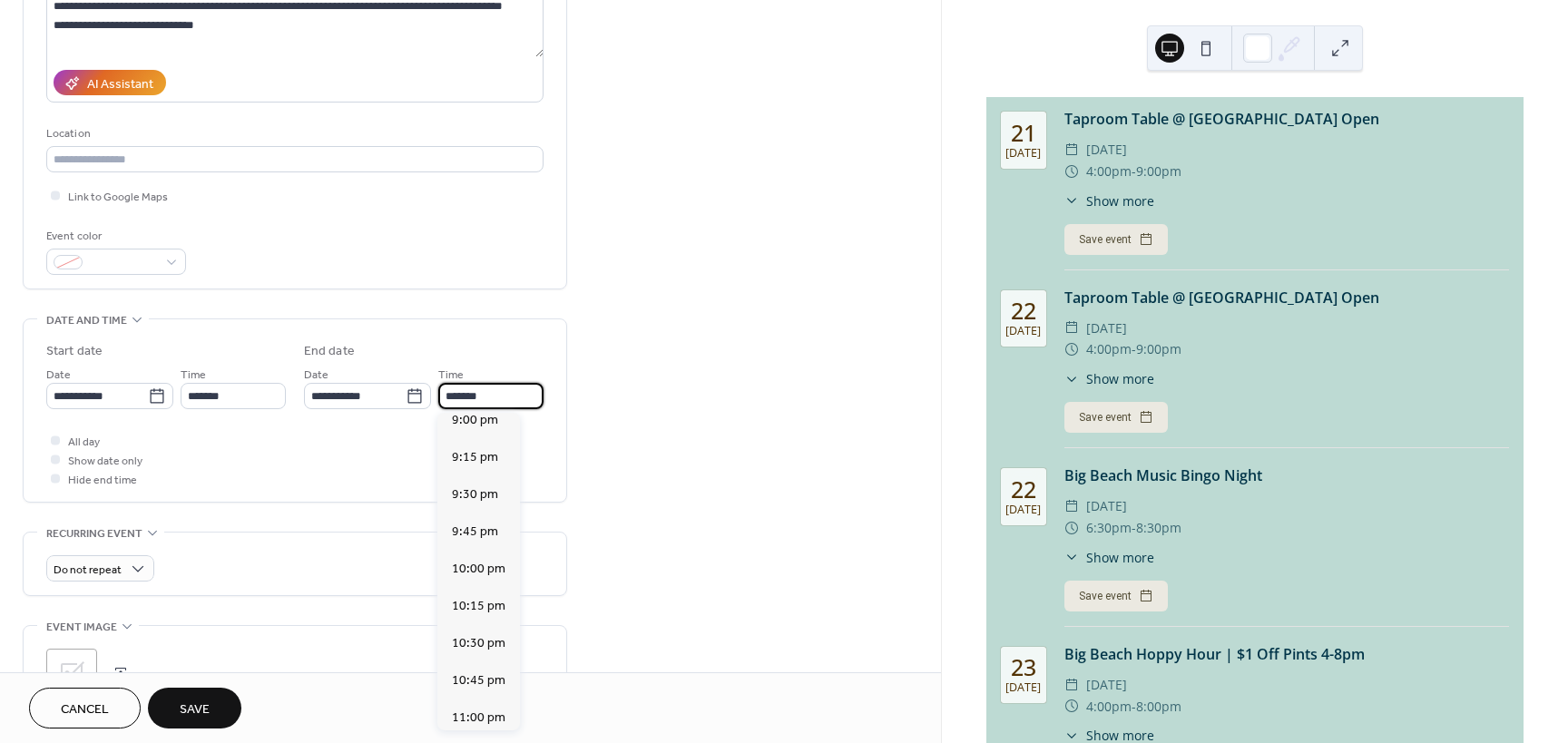 scroll, scrollTop: 454, scrollLeft: 0, axis: vertical 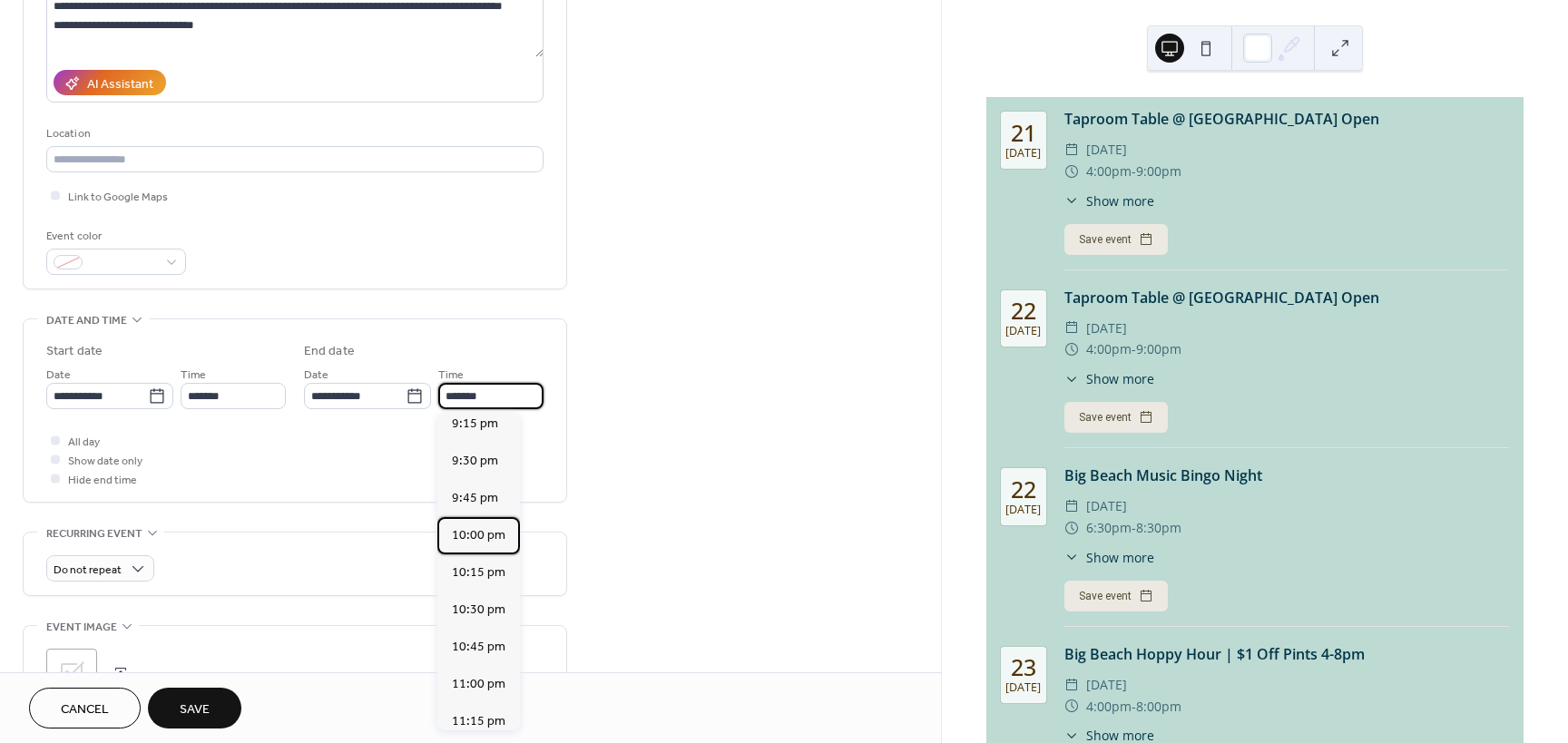 click on "10:00 pm" at bounding box center (478, 535) 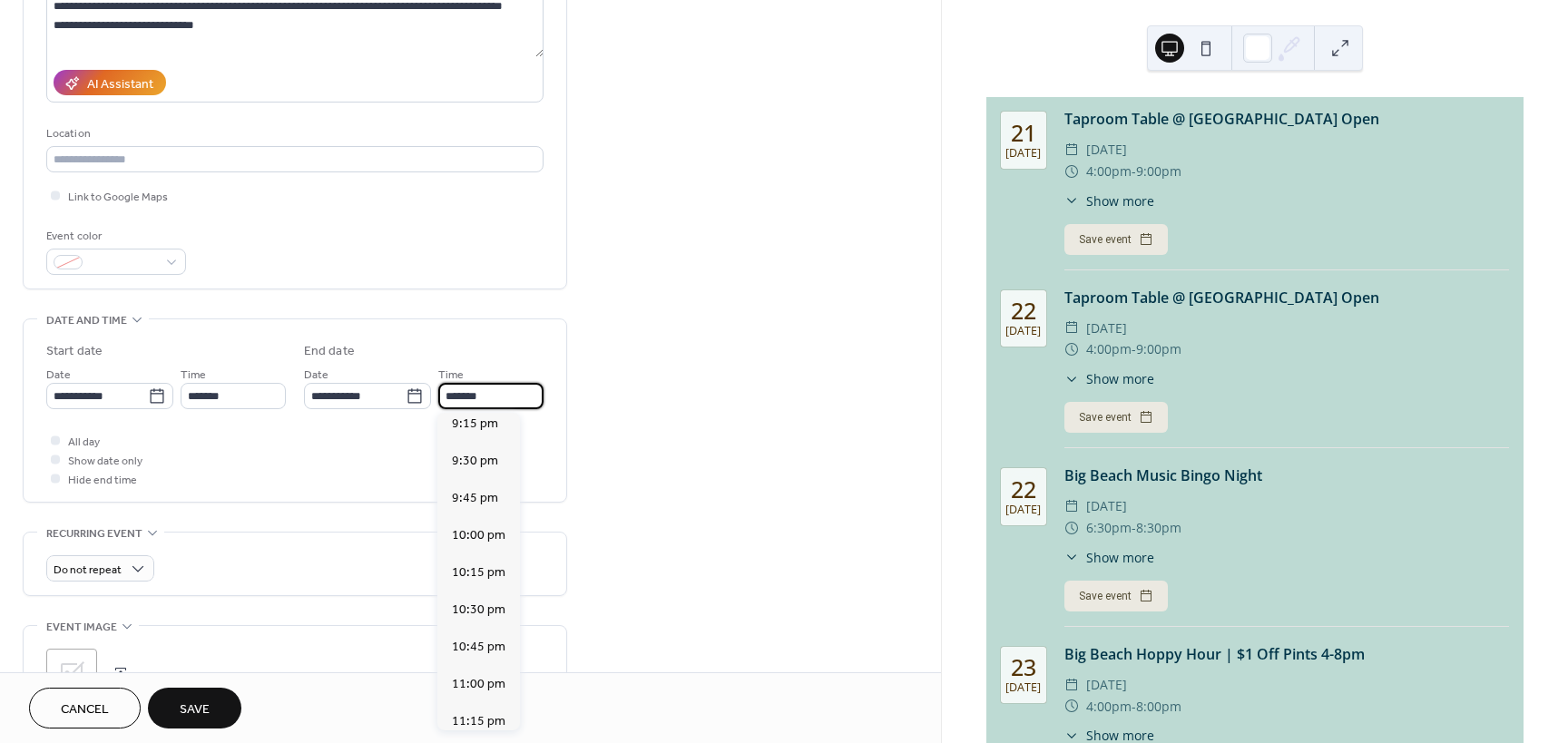 type on "********" 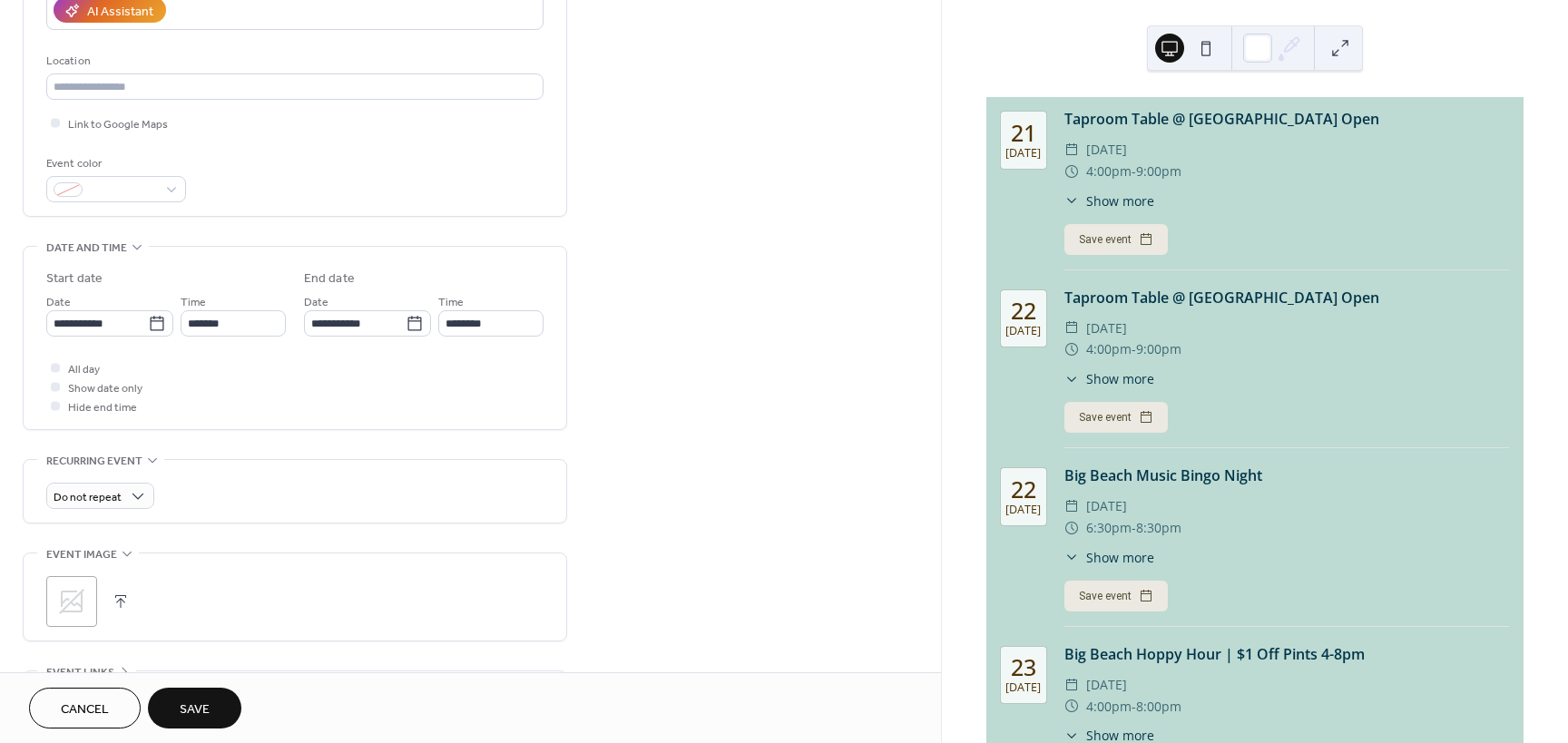 scroll, scrollTop: 533, scrollLeft: 0, axis: vertical 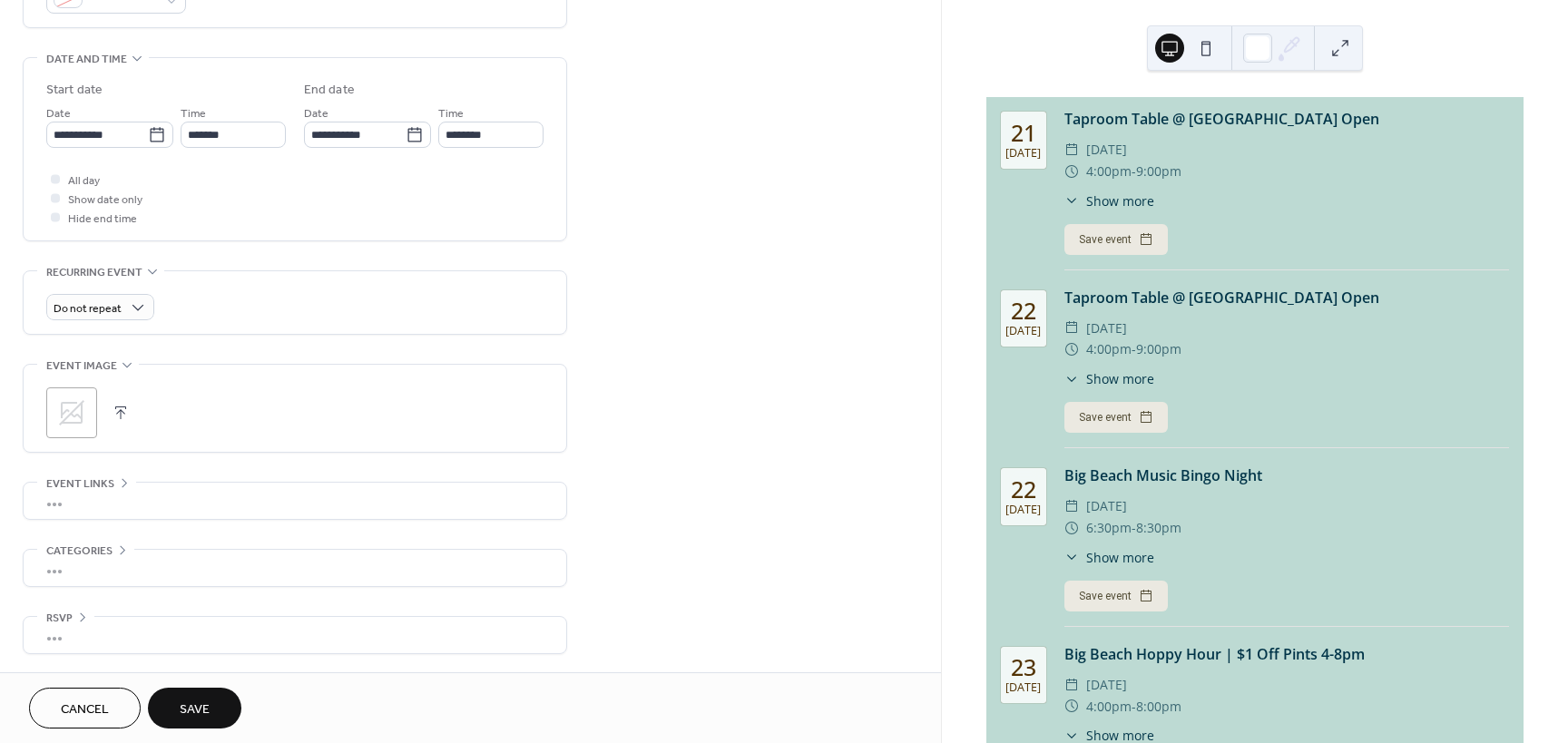 click at bounding box center (121, 413) 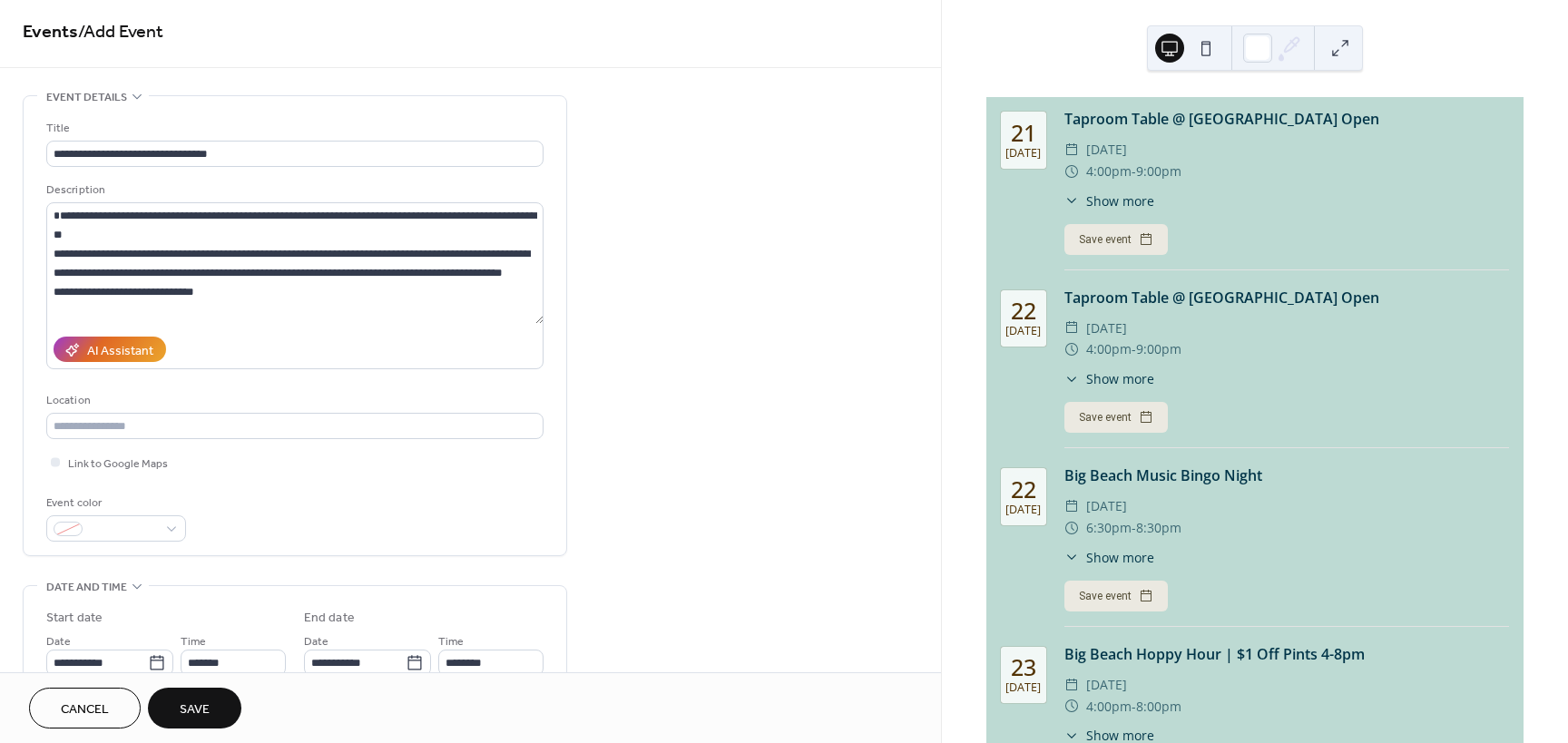 scroll, scrollTop: 0, scrollLeft: 0, axis: both 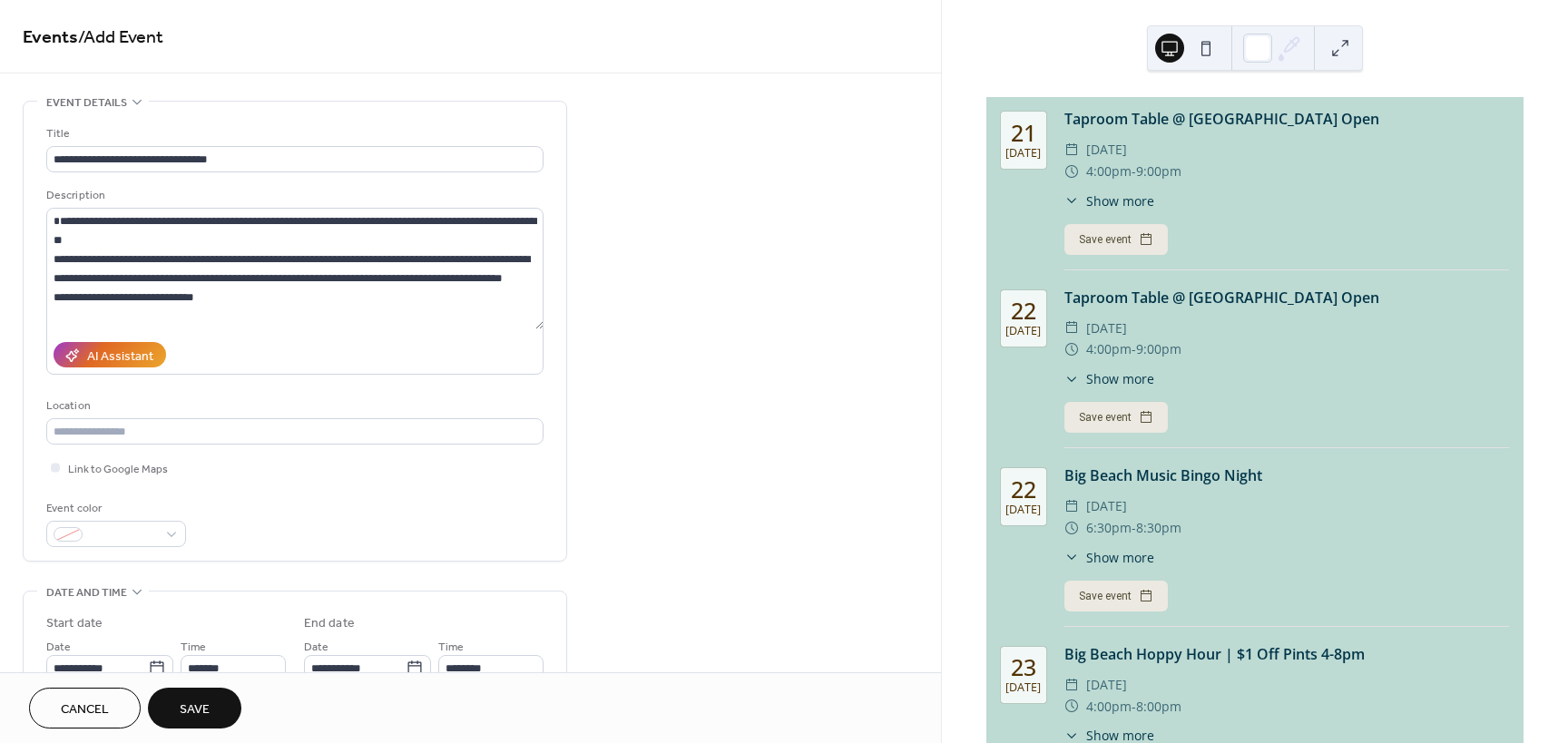 click on "Save" at bounding box center (194, 709) 